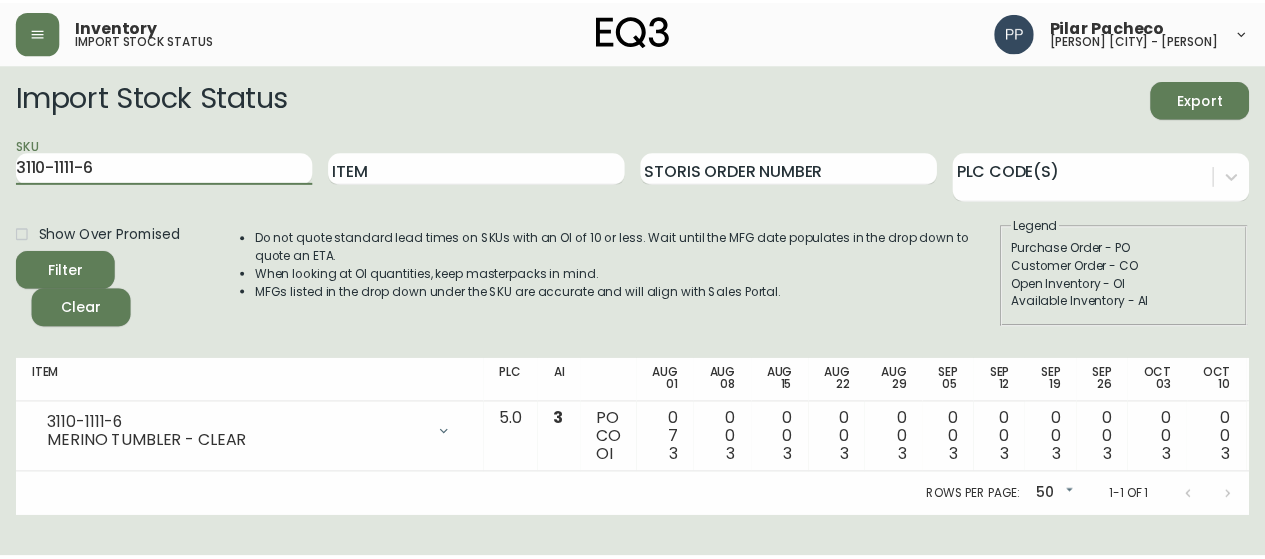 scroll, scrollTop: 0, scrollLeft: 0, axis: both 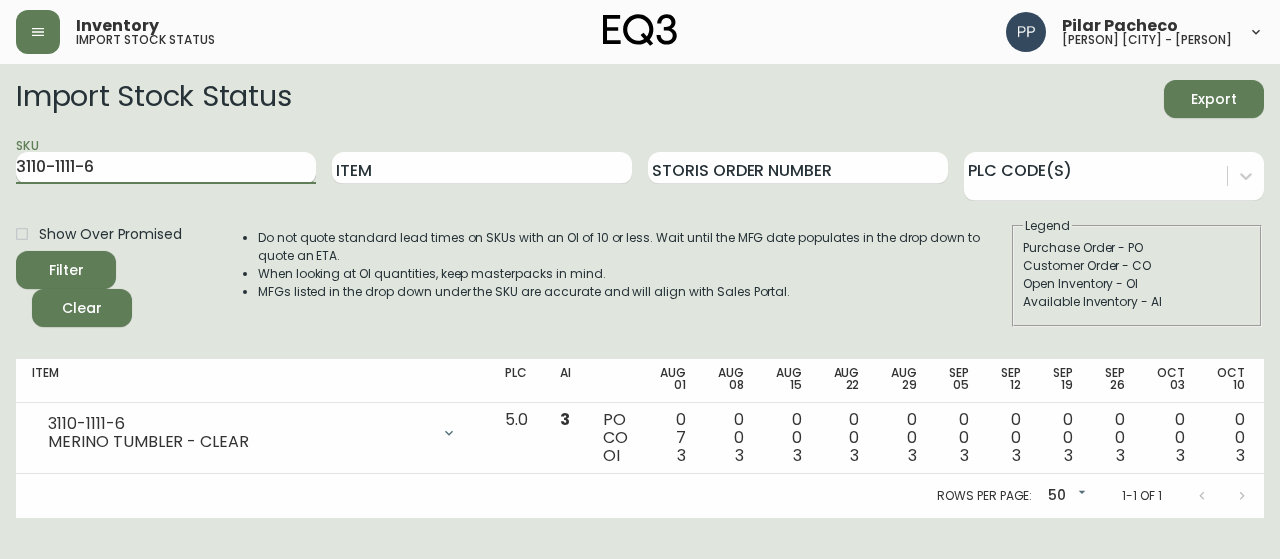 click on "Import Stock Status Export SKU 3110-1111-6 Item Storis Order Number PLC Code(s) Show Over Promised Filter Clear Do not quote standard lead times on SKUs with an OI of 10 or less. Wait until the MFG date populates in the drop down to quote an ETA. When looking at OI quantities, keep masterpacks in mind. MFGs listed in the drop down under the SKU are accurate and will align with Sales Portal. Legend Purchase Order - PO Customer Order - CO Open Inventory - OI Available Inventory - AI Item PLC AI Aug 01 Aug 08 Aug 15 Aug 22 Aug 29 Sep 05 Sep 12 Sep 19 Sep 26 Oct 03 Oct 10 Oct 17 Oct 24 Future 3110-1111-6 MERINO TUMBLER - CLEAR Opening Balance 10 ( Aug 01, [YEAR] ) Customer Order ([ORDER_NUMBER]) 7 ( Jul 25, [YEAR] ) Available Inventory 3 ( Aug 01, [YEAR] ) Purchase Order ([ORDER_NUMBER]) 1008 ( Nov 07, [YEAR] ) 5.0 3 PO CO OI 0 7 3 0 0 3 0 0 3 0 0 3 0 0 3 0 0 3 0 0 3 0 0 3 0 0 3 0 0 3 0 0 3 0 0 3 0 0 3 0 0 3 1008 0 1011 Rows per page: 50 50 1-1 of 1" at bounding box center (640, 291) 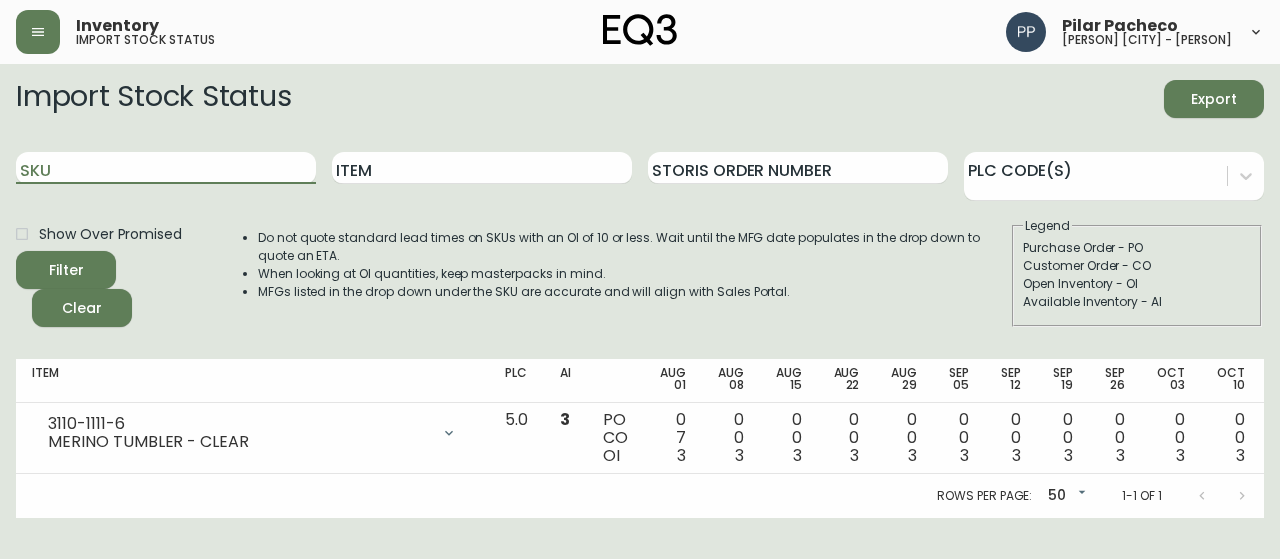 type 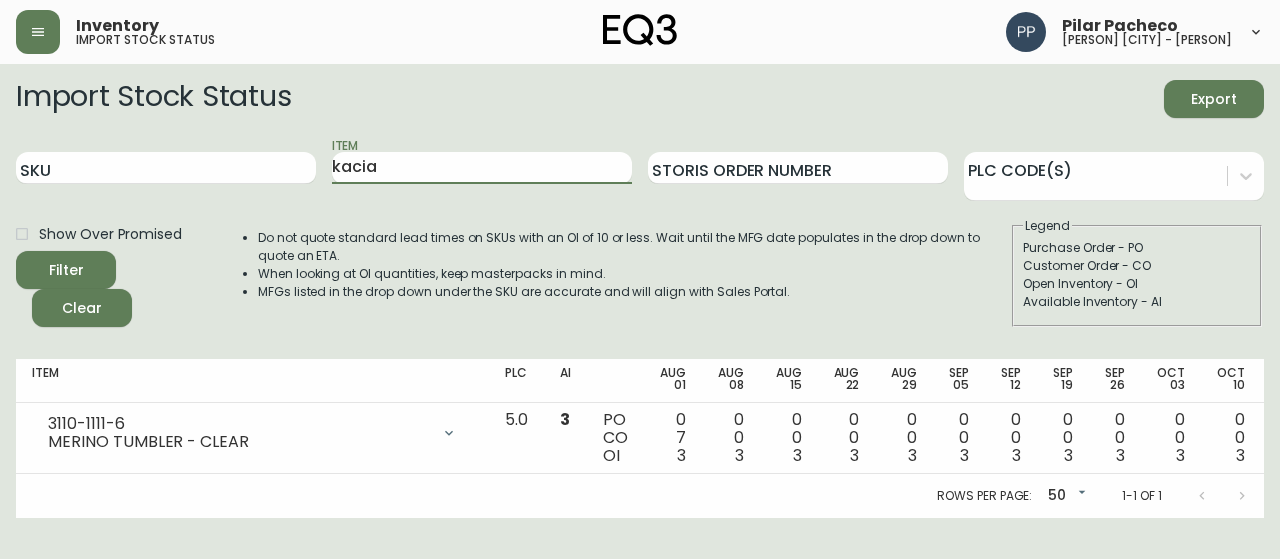 type on "kacia" 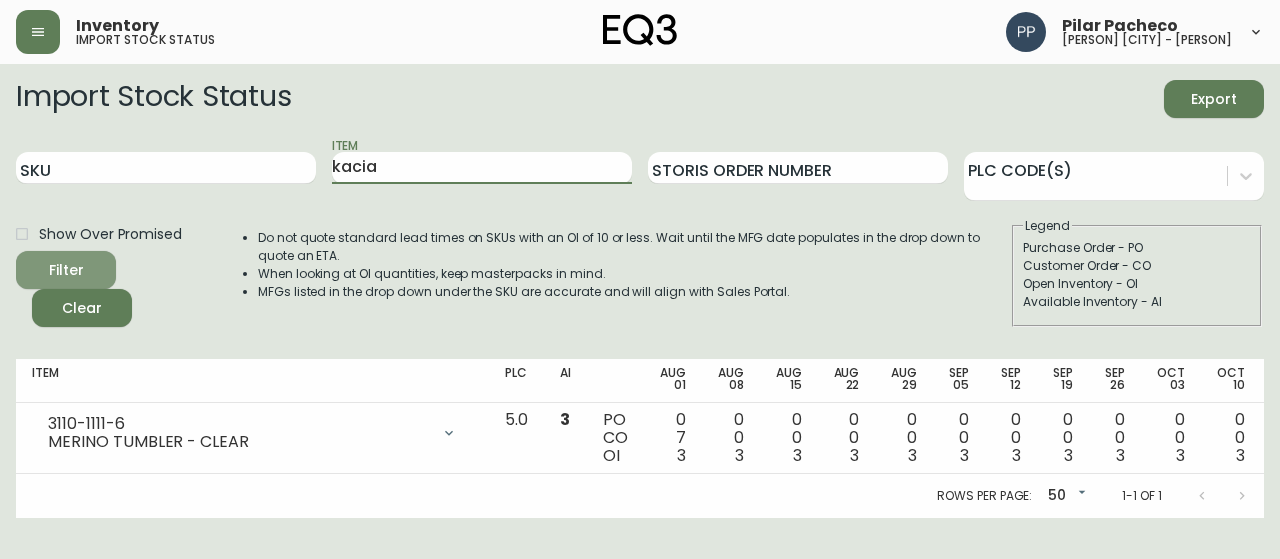 drag, startPoint x: 95, startPoint y: 272, endPoint x: 103, endPoint y: 265, distance: 10.630146 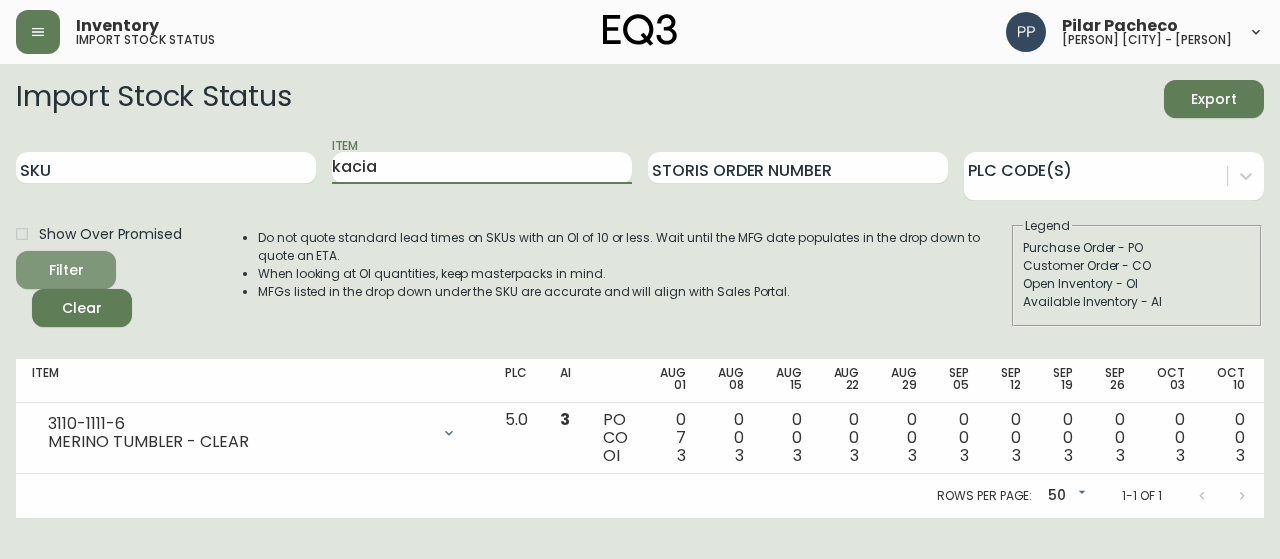 click on "Filter" at bounding box center (66, 270) 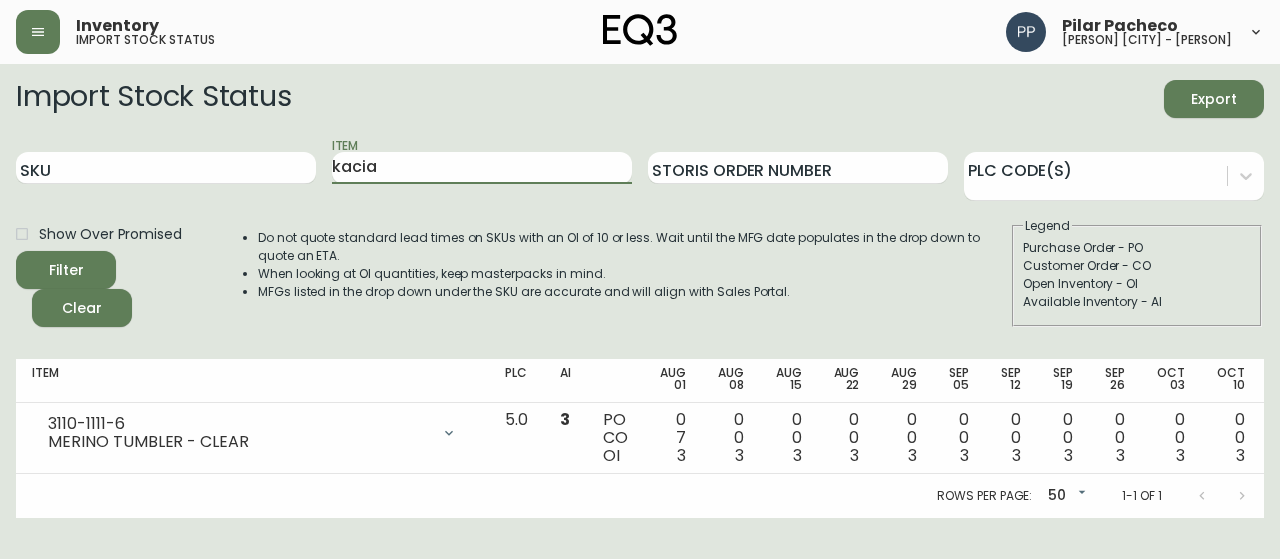 type 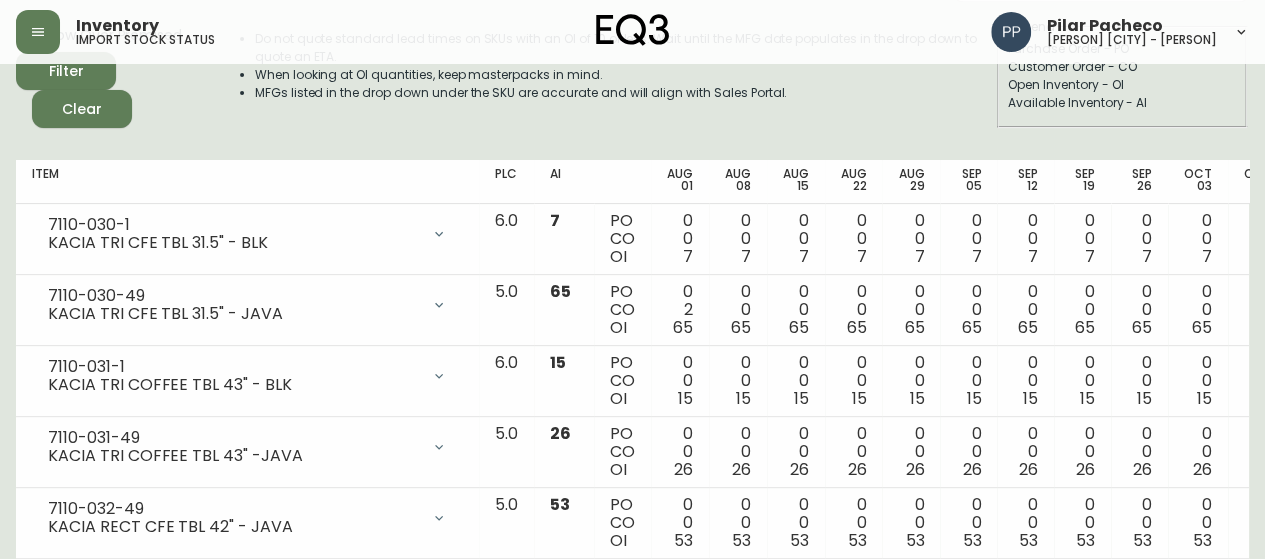 scroll, scrollTop: 0, scrollLeft: 0, axis: both 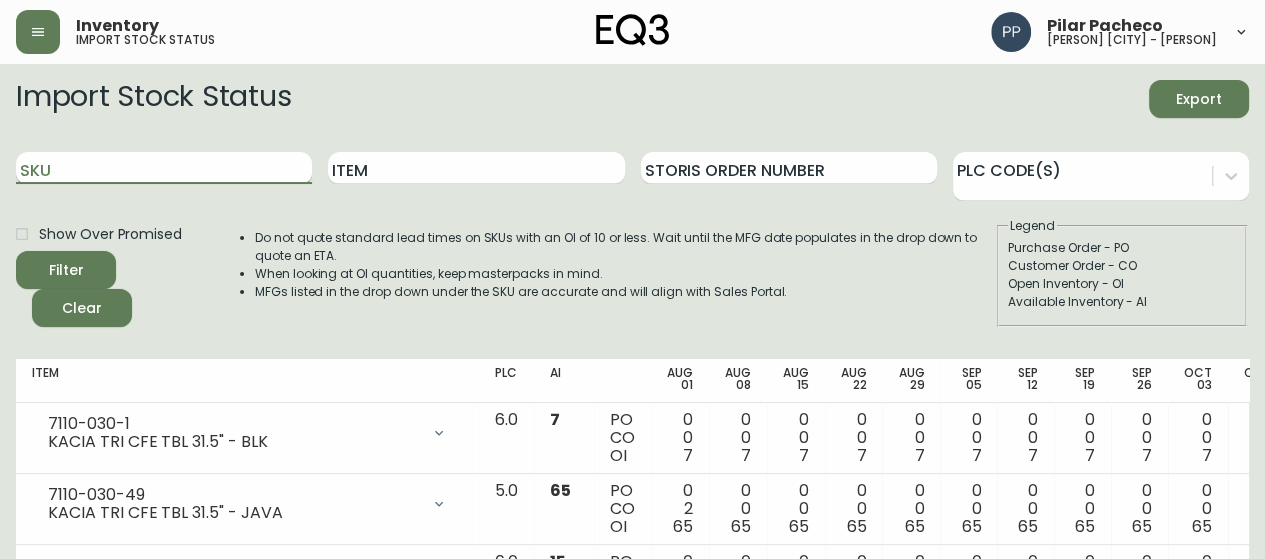 click on "SKU" at bounding box center (164, 168) 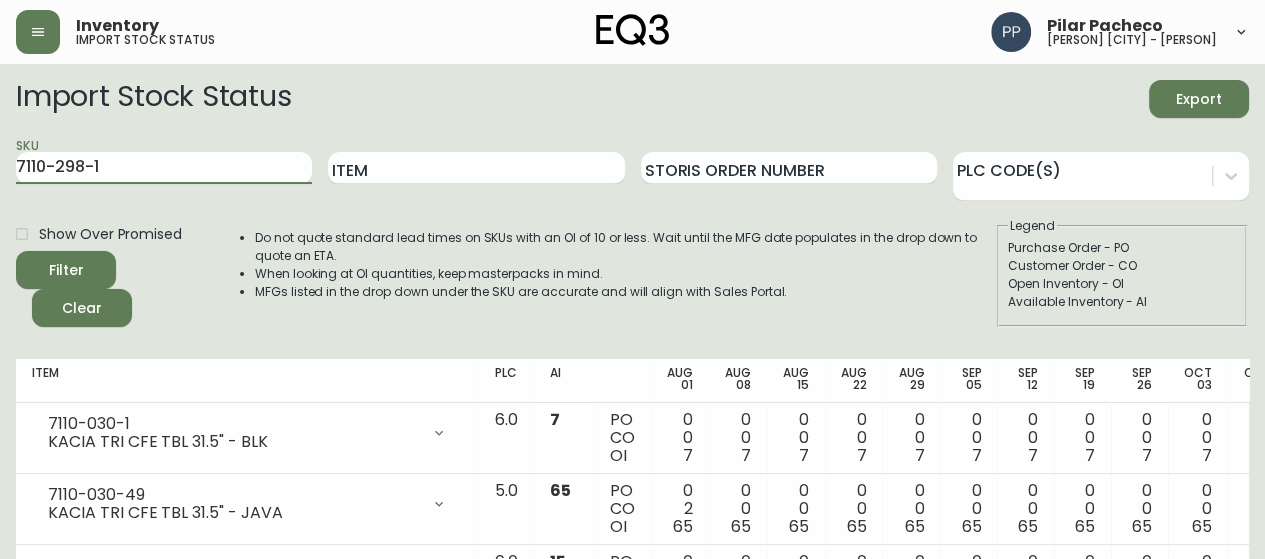 type on "7110-298-1" 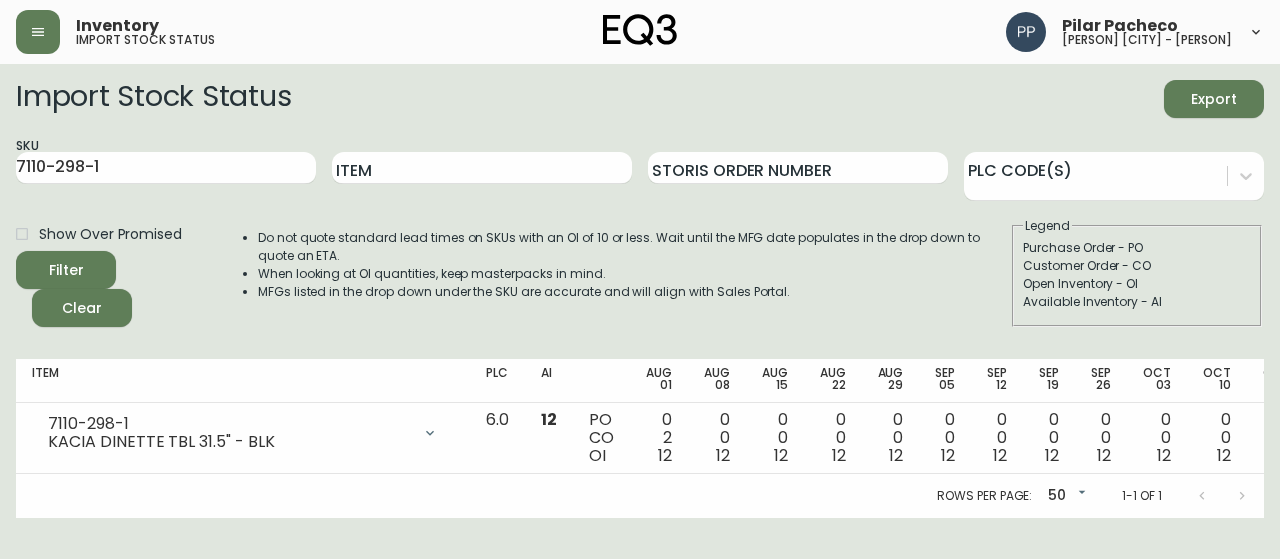 click on "Inventory import stock status" at bounding box center (224, 32) 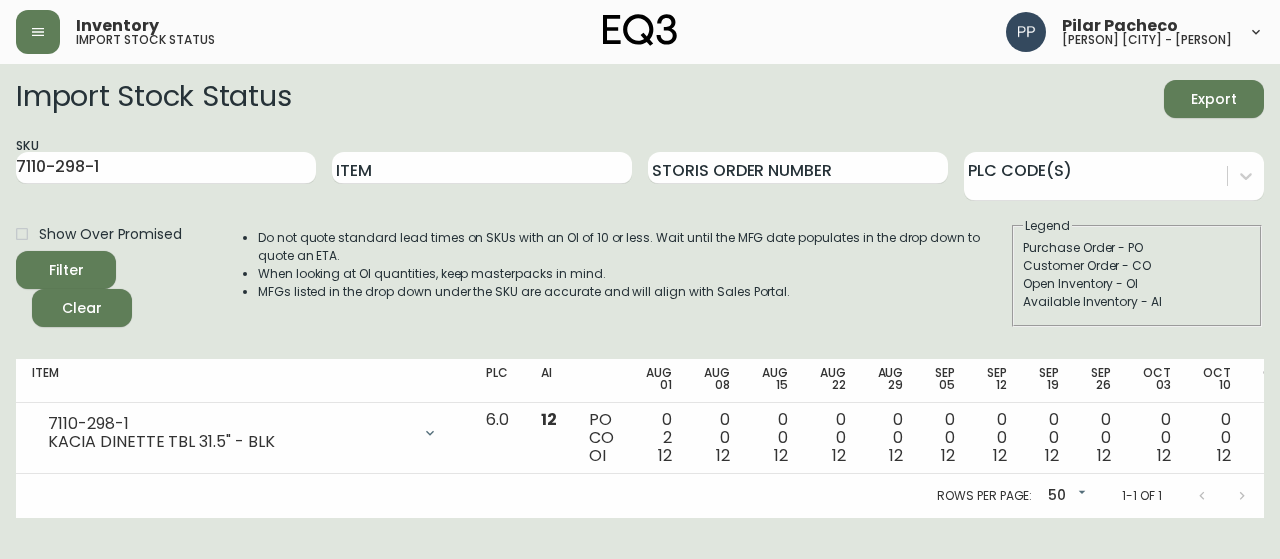 drag, startPoint x: 128, startPoint y: 173, endPoint x: 0, endPoint y: 187, distance: 128.76335 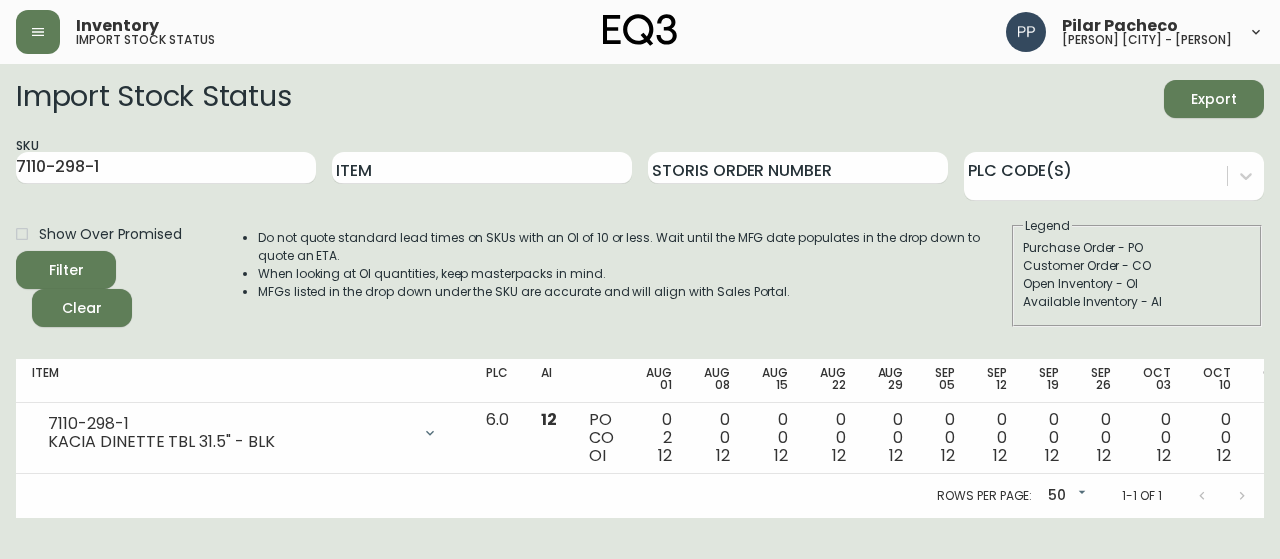click on "Import Stock Status Export SKU 7110-298-1 Item Storis Order Number PLC Code(s) Show Over Promised Filter Clear Do not quote standard lead times on SKUs with an OI of 10 or less. Wait until the MFG date populates in the drop down to quote an ETA. When looking at OI quantities, keep masterpacks in mind. MFGs listed in the drop down under the SKU are accurate and will align with Sales Portal. Legend Purchase Order - PO Customer Order - CO Open Inventory - OI Available Inventory - AI Item PLC AI Aug 01 Aug 08 Aug 15 Aug 22 Aug 29 Sep 05 Sep 12 Sep 19 Sep 26 Oct 03 Oct 10 Oct 17 Oct 24 Future 7110-298-1 [PERSON] [PERSON] TBL 31.5" - BLK Opening Balance 14 ( Aug 01, [YEAR] ) Customer Order ([ORDER_NUMBER]) 1 ( Aug 01, [YEAR] ) Customer Order ([ORDER_NUMBER]) 1 ( Aug 01, [YEAR] ) Available Inventory 12 ( Aug 01, [YEAR] ) 6.0 12 PO CO OI 0 2 12 0 0 12 0 0 12 0 0 12 0 0 12 0 0 12 0 0 12 0 0 12 0 0 12 0 0 12 0 0 12 0 0 12 0 0 12 Rows per page: 50 50 1-1 of 1" at bounding box center [640, 291] 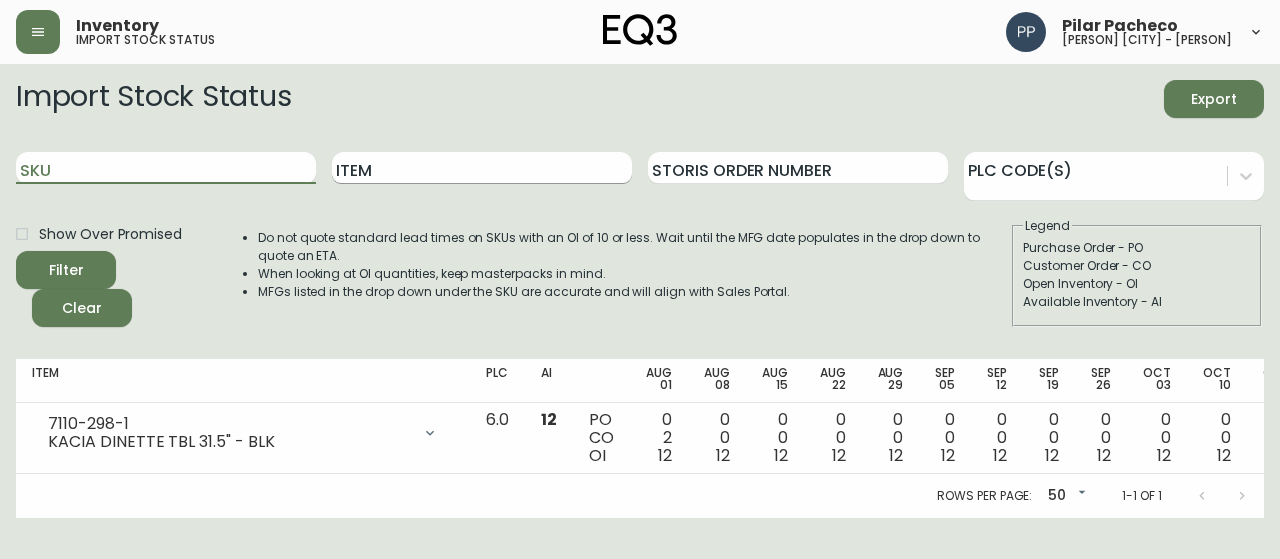 type 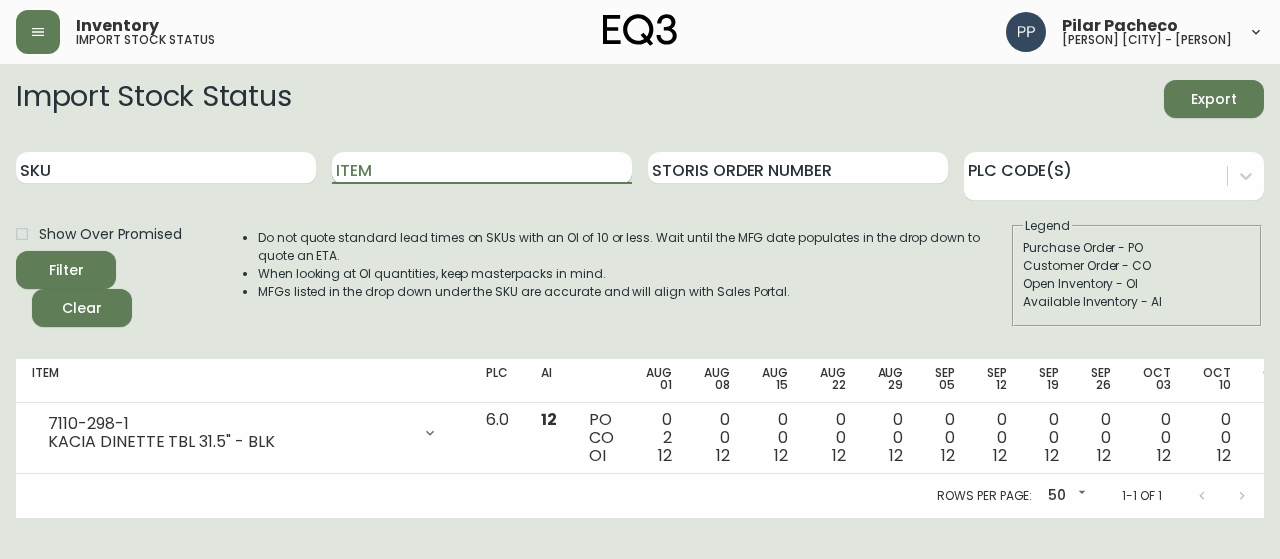type on "j" 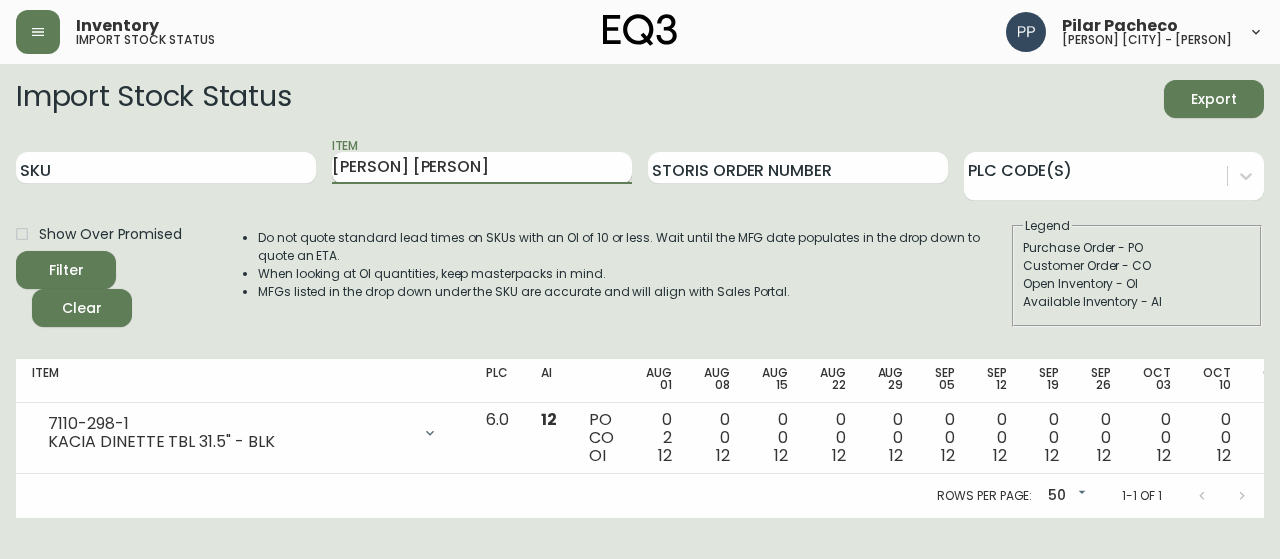 type on "[PERSON] [PERSON]" 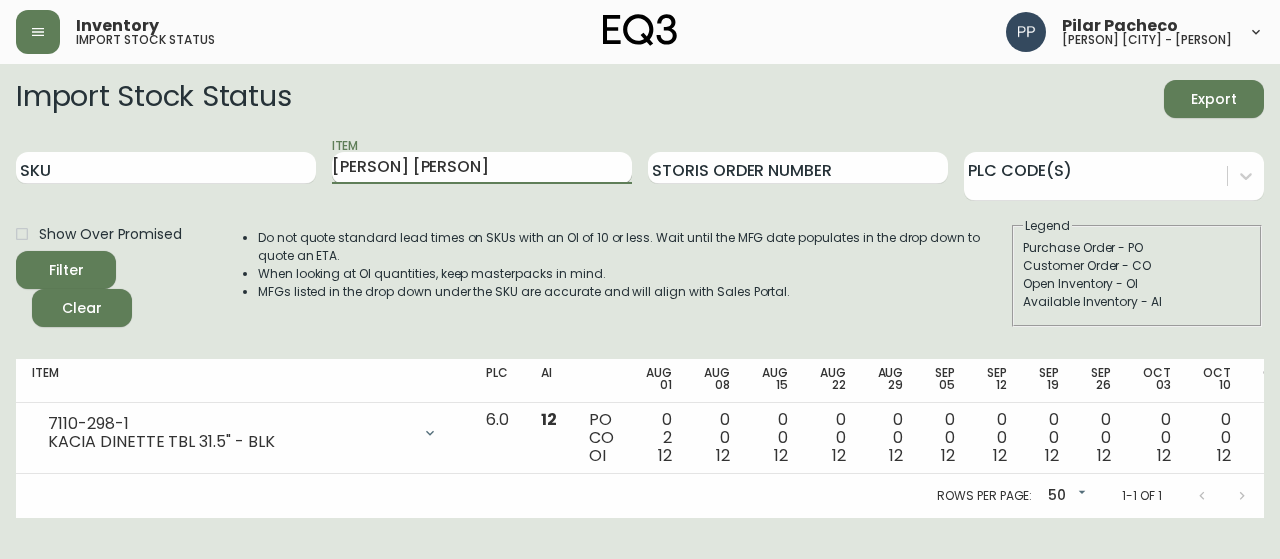click on "Filter" at bounding box center [66, 270] 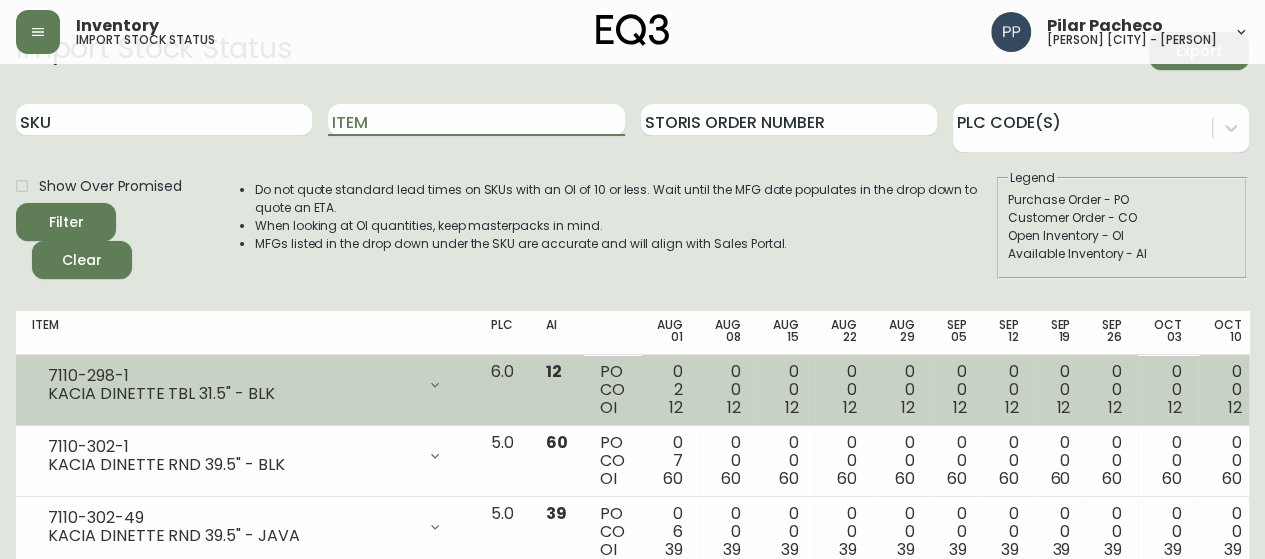 scroll, scrollTop: 115, scrollLeft: 0, axis: vertical 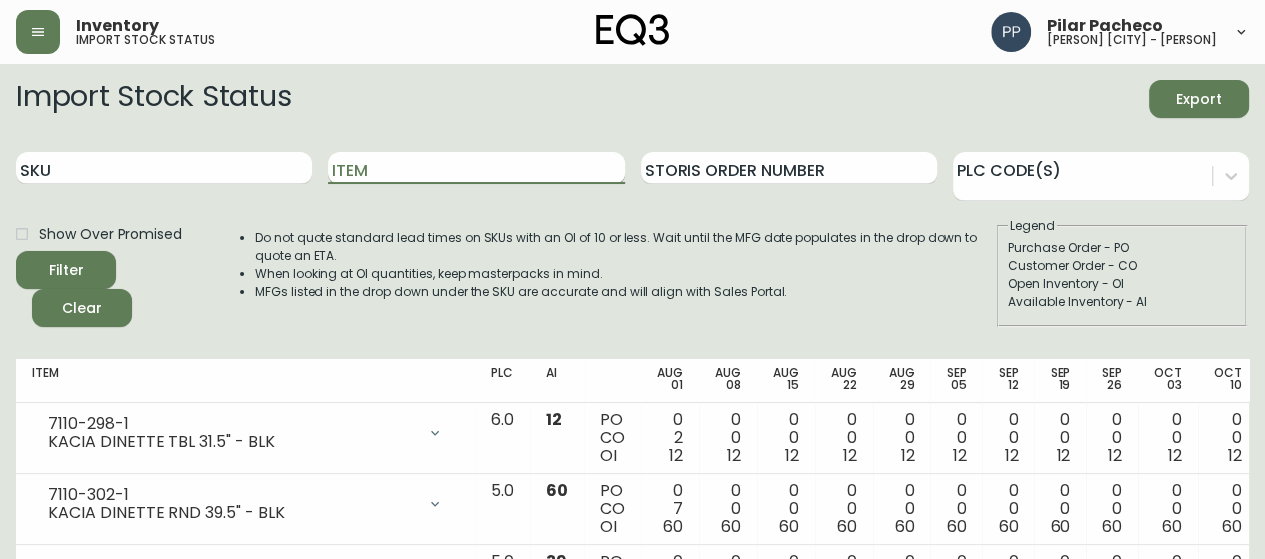 click on "Item" at bounding box center (476, 168) 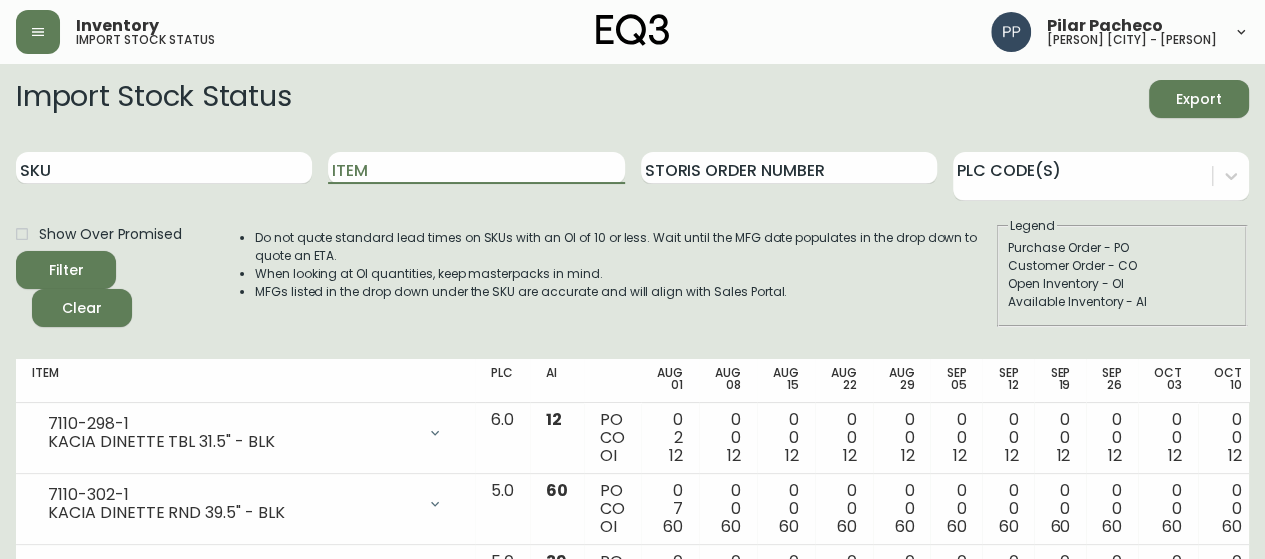type on "3020-357-13-A" 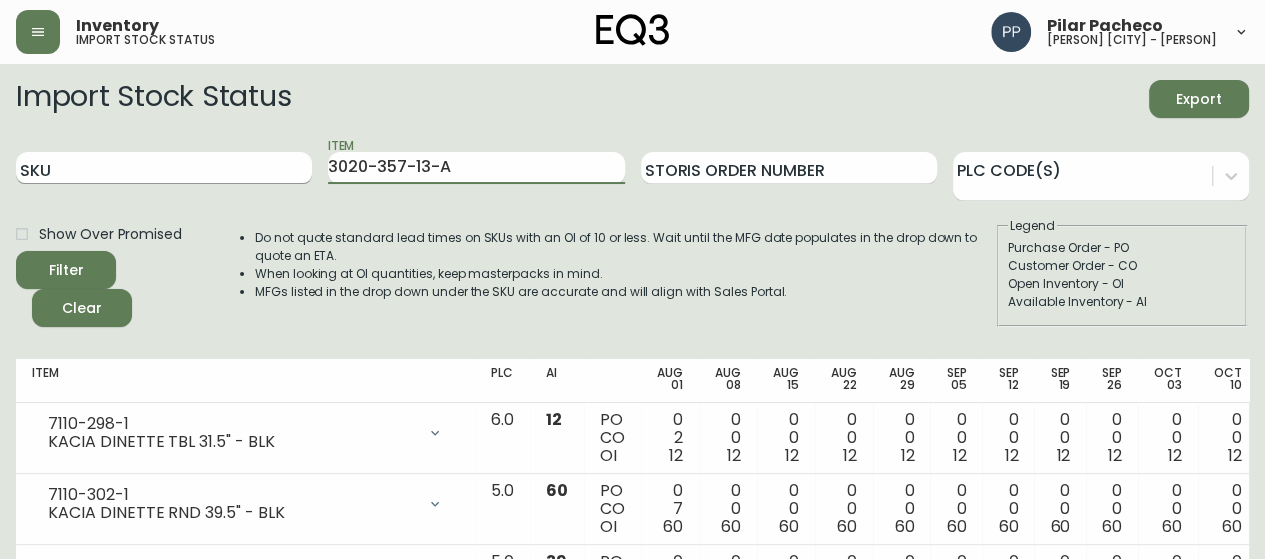 drag, startPoint x: 466, startPoint y: 171, endPoint x: 172, endPoint y: 169, distance: 294.0068 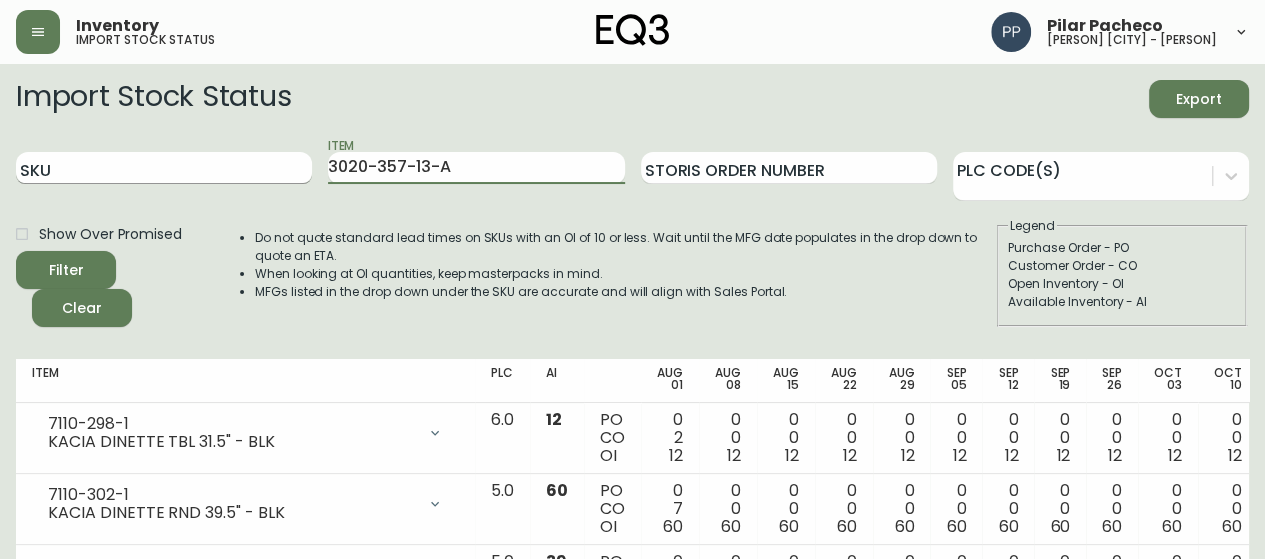click on "SKU Item 3020-357-13-A Storis Order Number PLC Code(s)" at bounding box center (632, 168) 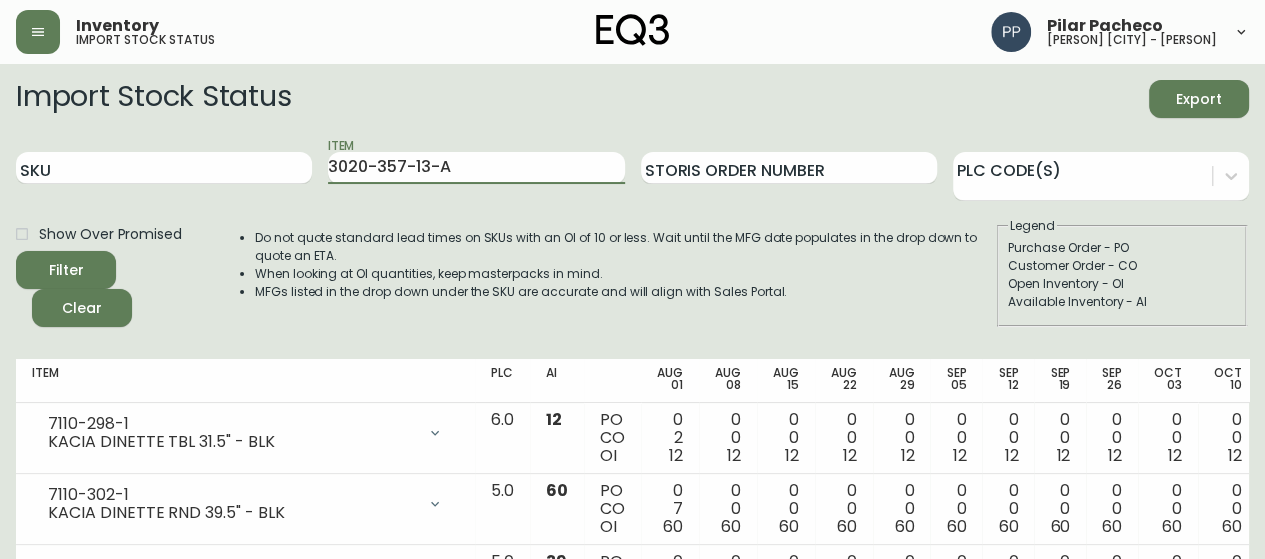 type 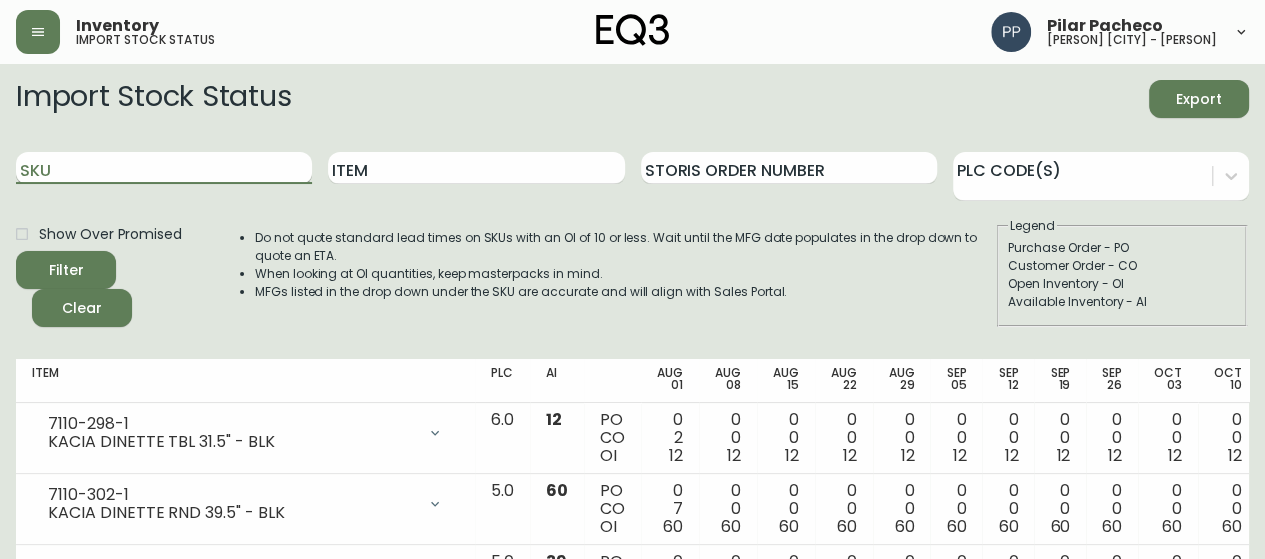 click on "SKU" at bounding box center (164, 168) 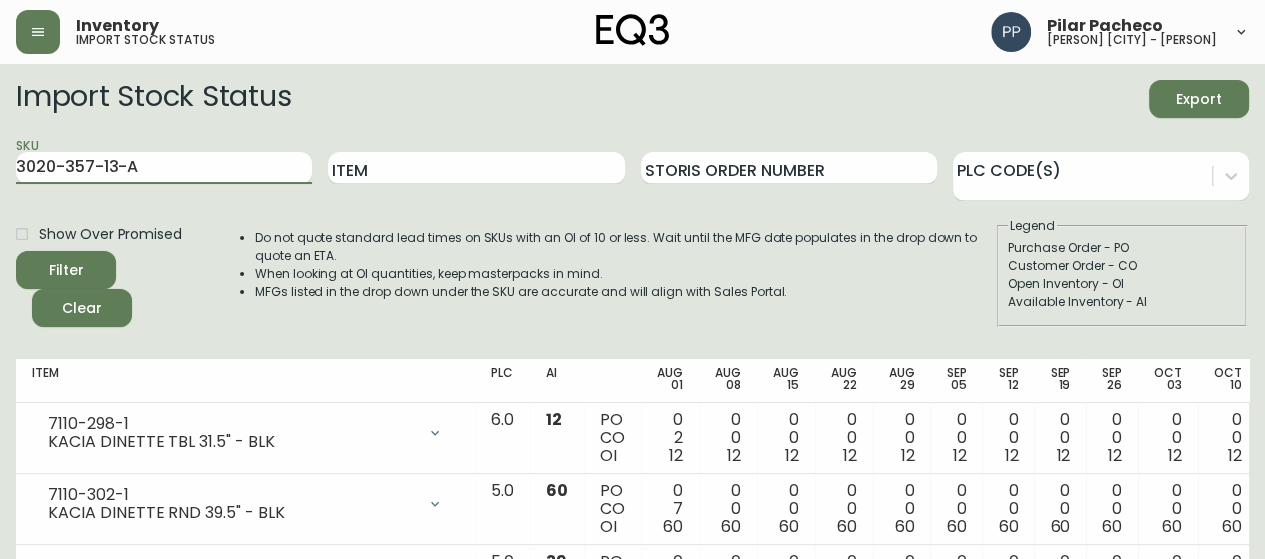 click on "Filter" at bounding box center (66, 270) 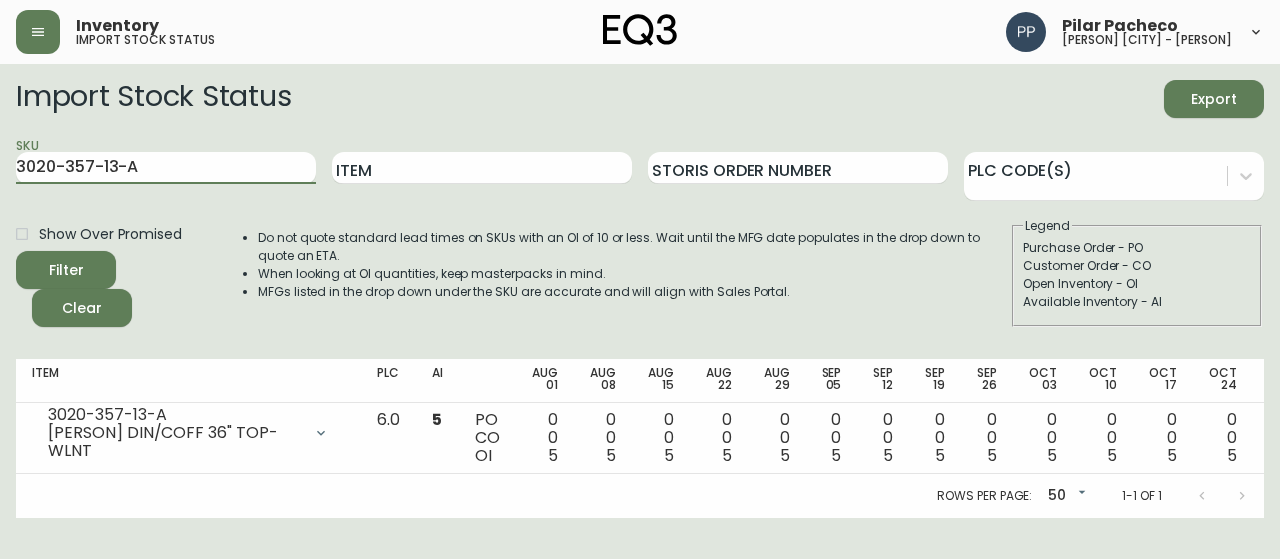 drag, startPoint x: 163, startPoint y: 169, endPoint x: 0, endPoint y: 173, distance: 163.04907 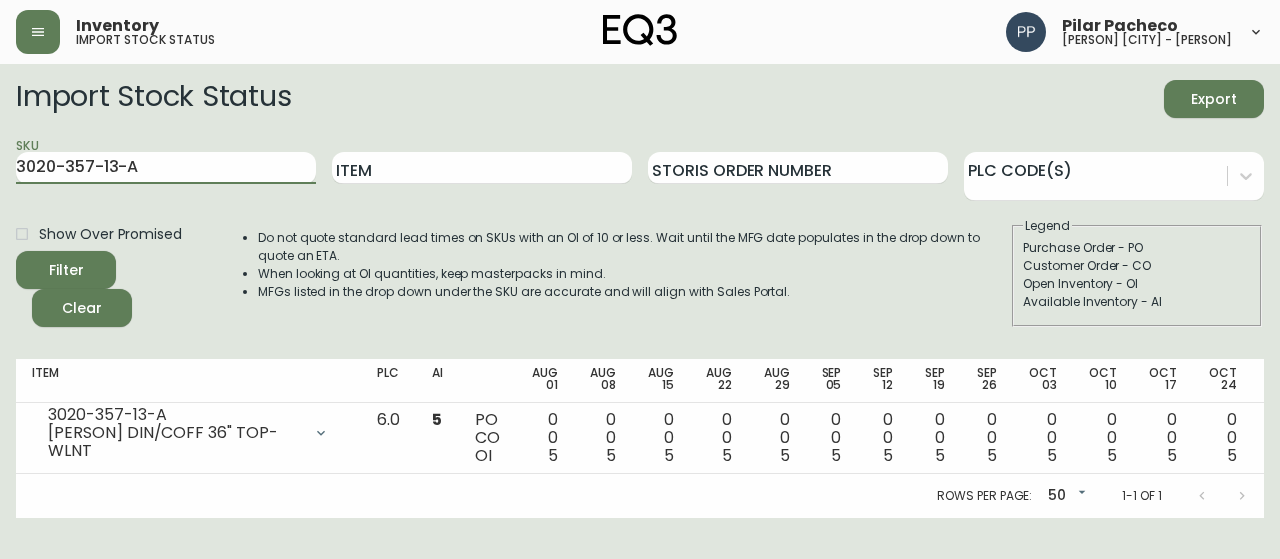 click on "Import Stock Status Export SKU 3020-357-13-A Item Storis Order Number PLC Code(s) Show Over Promised Filter Clear Do not quote standard lead times on SKUs with an OI of 10 or less. Wait until the MFG date populates in the drop down to quote an ETA. When looking at OI quantities, keep masterpacks in mind. MFGs listed in the drop down under the SKU are accurate and will align with Sales Portal. Legend Purchase Order - PO Customer Order - CO Open Inventory - OI Available Inventory - AI Item PLC AI Aug 01 Aug 08 Aug 15 Aug 22 Aug 29 Sep 05 Sep 12 Sep 19 Sep 26 Oct 03 Oct 10 Oct 17 Oct 24 Future 3020-357-13-A [PERSON] DIN/COFF 36" TOP-WLNT Opening Balance 5 ( Aug 01, [YEAR] ) Available Inventory 5 ( Aug 01, [YEAR] ) 6.0 5 PO CO OI 0 0 5 0 0 5 0 0 5 0 0 5 0 0 5 0 0 5 0 0 5 0 0 5 0 0 5 0 0 5 0 0 5 0 0 5 0 0 5 0 0 5 Rows per page: 50 50 1-1 of 1" at bounding box center [640, 291] 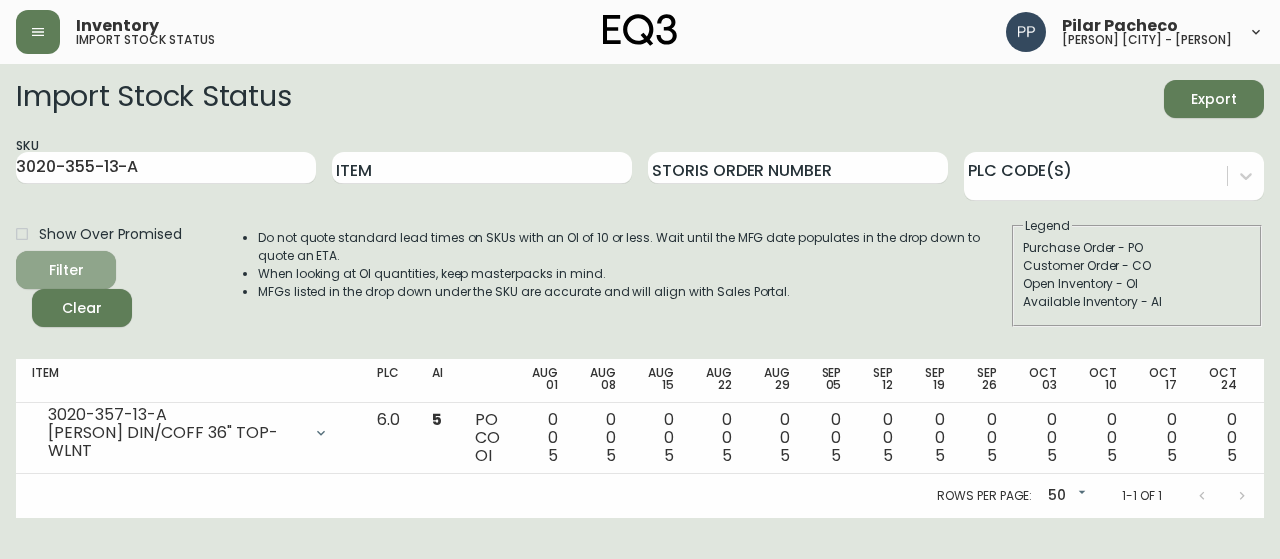 click on "Filter" at bounding box center (66, 270) 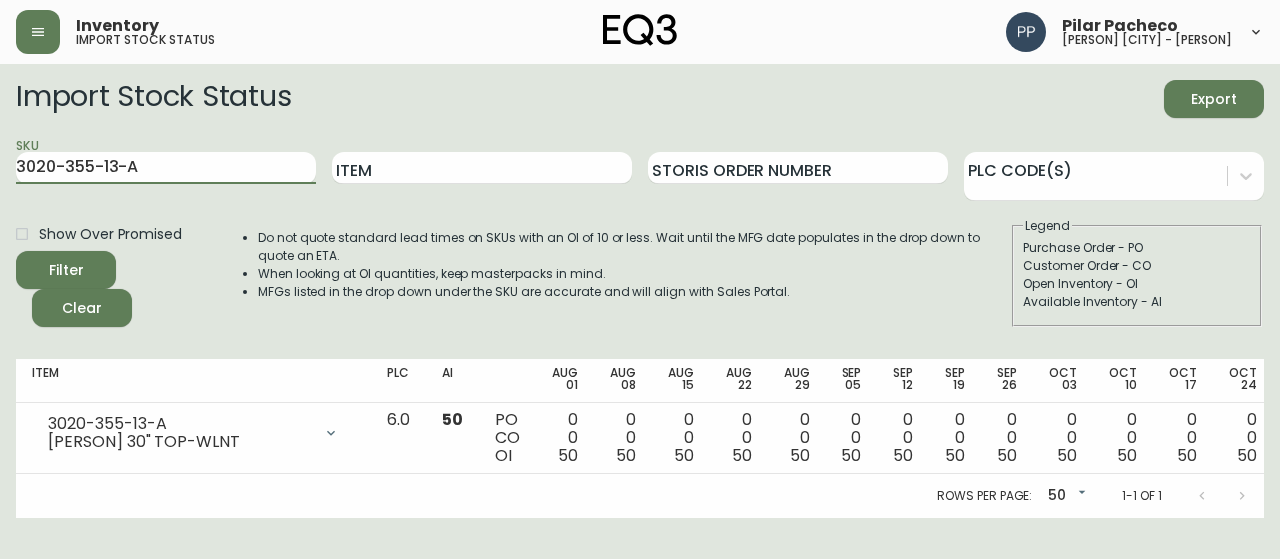 drag, startPoint x: 196, startPoint y: 169, endPoint x: 0, endPoint y: 170, distance: 196.00255 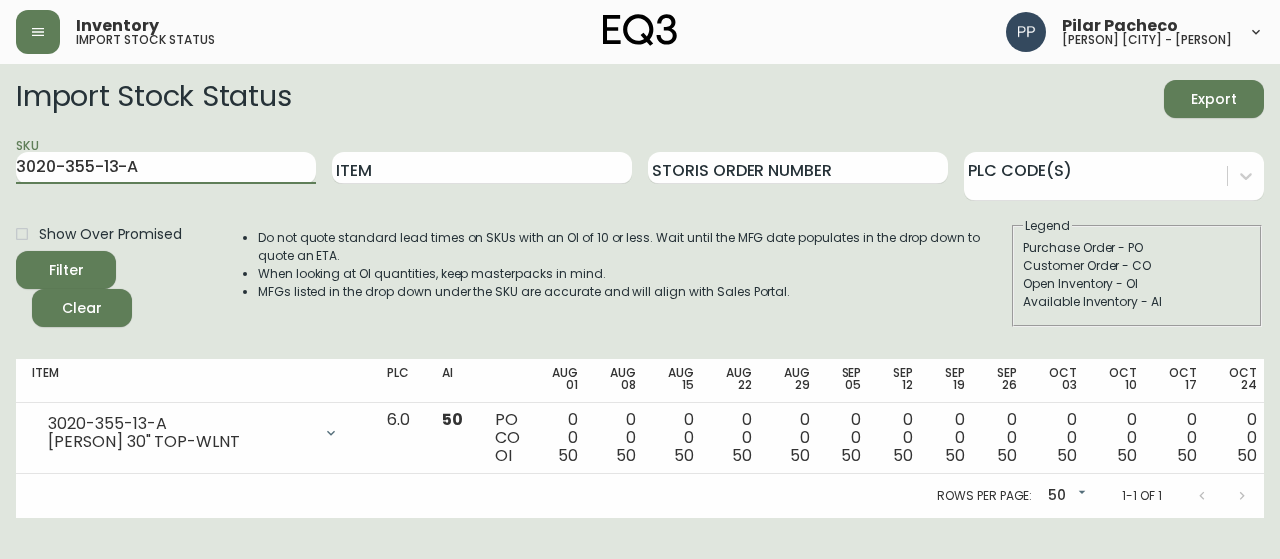 click on "Import Stock Status Export SKU 3020-355-13-A Item Storis Order Number PLC Code(s) Show Over Promised Filter Clear Do not quote standard lead times on SKUs with an OI of 10 or less. Wait until the MFG date populates in the drop down to quote an ETA. When looking at OI quantities, keep masterpacks in mind. MFGs listed in the drop down under the SKU are accurate and will align with Sales Portal. Legend Purchase Order - PO Customer Order - CO Open Inventory - OI Available Inventory - AI Item PLC AI Aug 01 Aug 08 Aug 15 Aug 22 Aug 29 Sep 05 Sep 12 Sep 19 Sep 26 Oct 03 Oct 10 Oct 17 Oct 24 Future 3020-355-13-A [PERSON] 30" TOP-WLNT Opening Balance 50 ( Aug 01, [YEAR] ) Available Inventory 50 ( Aug 01, [YEAR] ) 6.0 50 PO CO OI 0 0 50 0 0 50 0 0 50 0 0 50 0 0 50 0 0 50 0 0 50 0 0 50 0 0 50 0 0 50 0 0 50 0 0 50 0 0 50 0 0 50 0 0 50 Rows per page: 50 50 1-1 of 1" at bounding box center [640, 291] 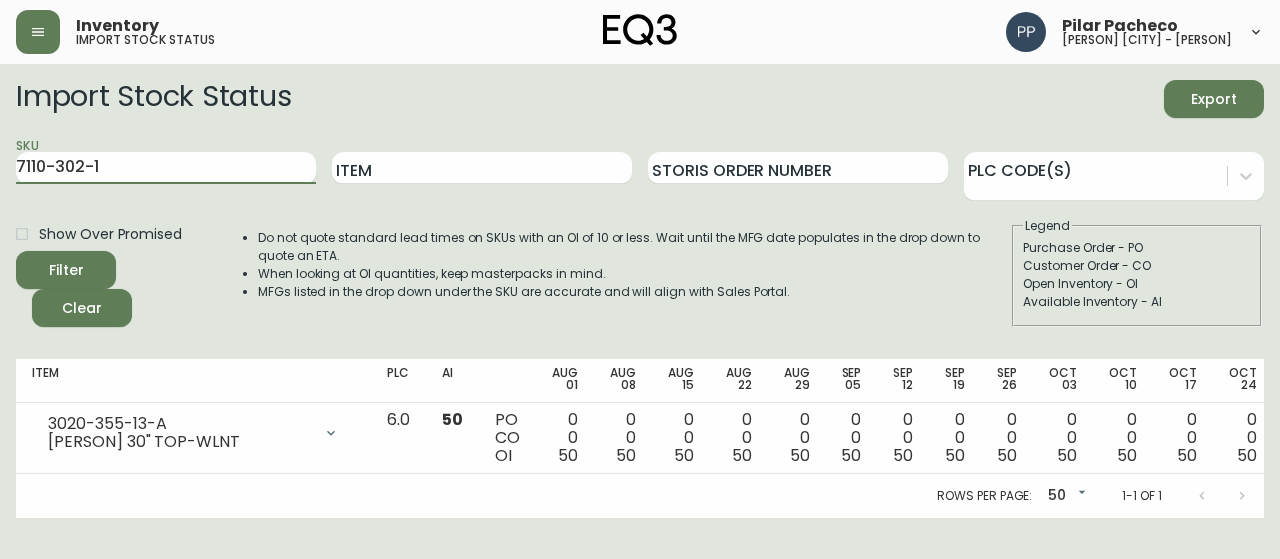type on "7110-302-1" 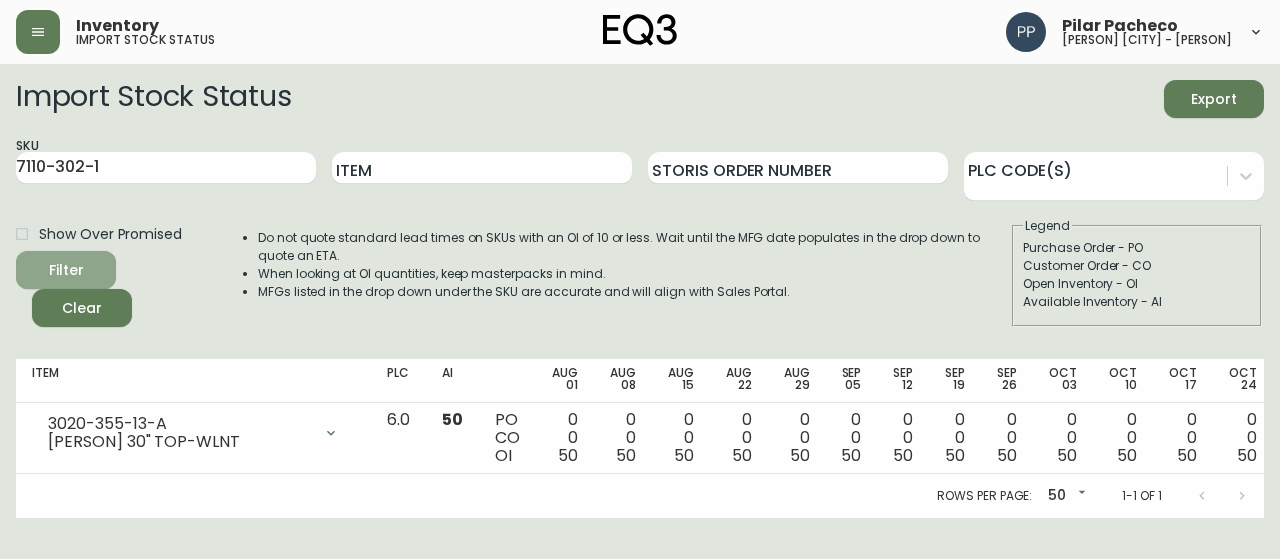 click on "Filter" at bounding box center [66, 270] 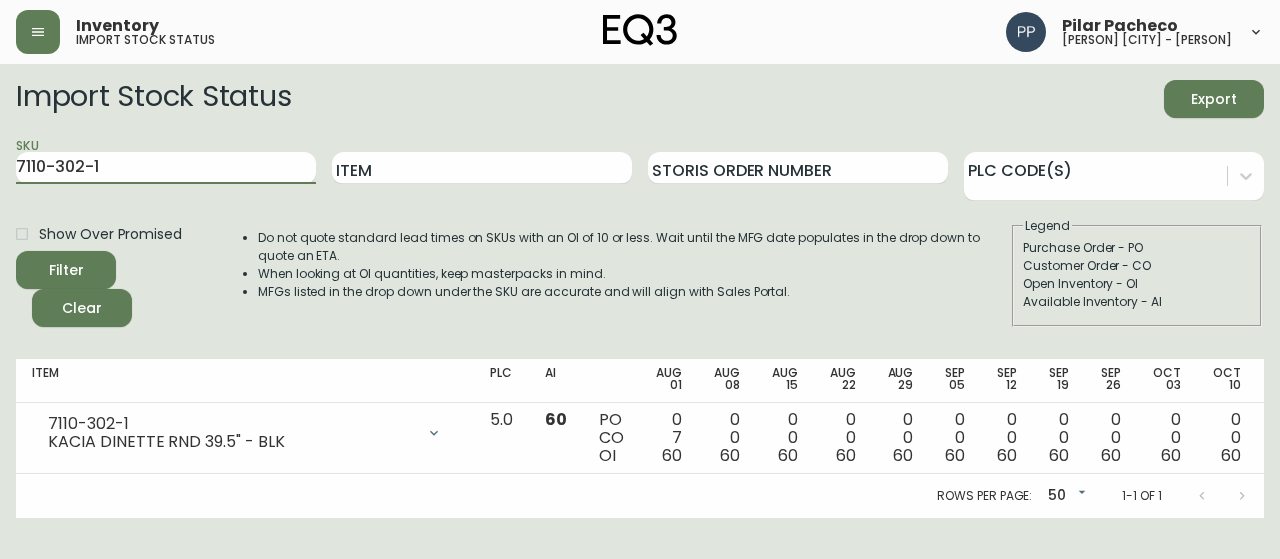 drag, startPoint x: 152, startPoint y: 169, endPoint x: 0, endPoint y: 157, distance: 152.47295 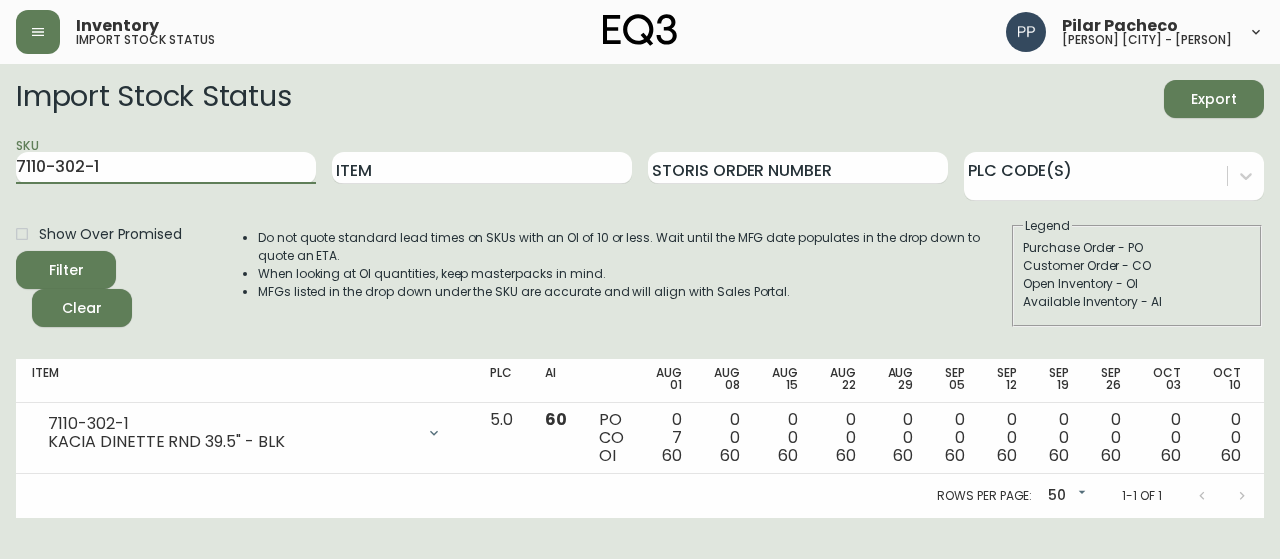 click on "Import Stock Status Export SKU 7110-302-1 Item Storis Order Number PLC Code(s) Show Over Promised Filter Clear Do not quote standard lead times on SKUs with an OI of 10 or less. Wait until the MFG date populates in the drop down to quote an ETA. When looking at OI quantities, keep masterpacks in mind. MFGs listed in the drop down under the SKU are accurate and will align with Sales Portal. Legend Purchase Order - PO Customer Order - CO Open Inventory - OI Available Inventory - AI Item PLC AI Aug 01 Aug 08 Aug 15 Aug 22 Aug 29 Sep 05 Sep 12 Sep 19 Sep 26 Oct 03 Oct 10 Oct 17 Oct 24 Future 7110-302-1 [PERSON] [PERSON] 39.5" - BLK Opening Balance 67 ( Aug 01, [YEAR] ) Customer Order ([ORDER_NUMBER]) 6 ( Aug 01, [YEAR] ) Customer Order ([ORDER_NUMBER]) 1 ( Aug 01, [YEAR] ) Available Inventory 60 ( Aug 01, [YEAR] ) 5.0 60 PO CO OI 0 7 60 0 0 60 0 0 60 0 0 60 0 0 60 0 0 60 0 0 60 0 0 60 0 0 60 0 0 60 0 0 60 0 0 60 0 0 60 0 0 60 Rows per page: 50 50 1-1 of 1" at bounding box center (640, 291) 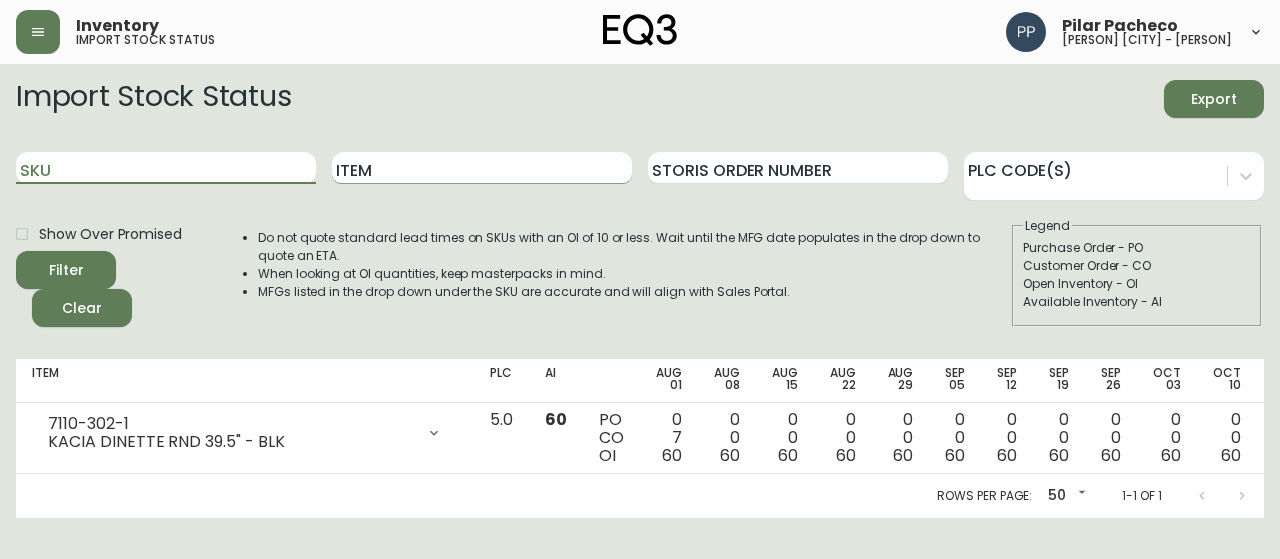 type 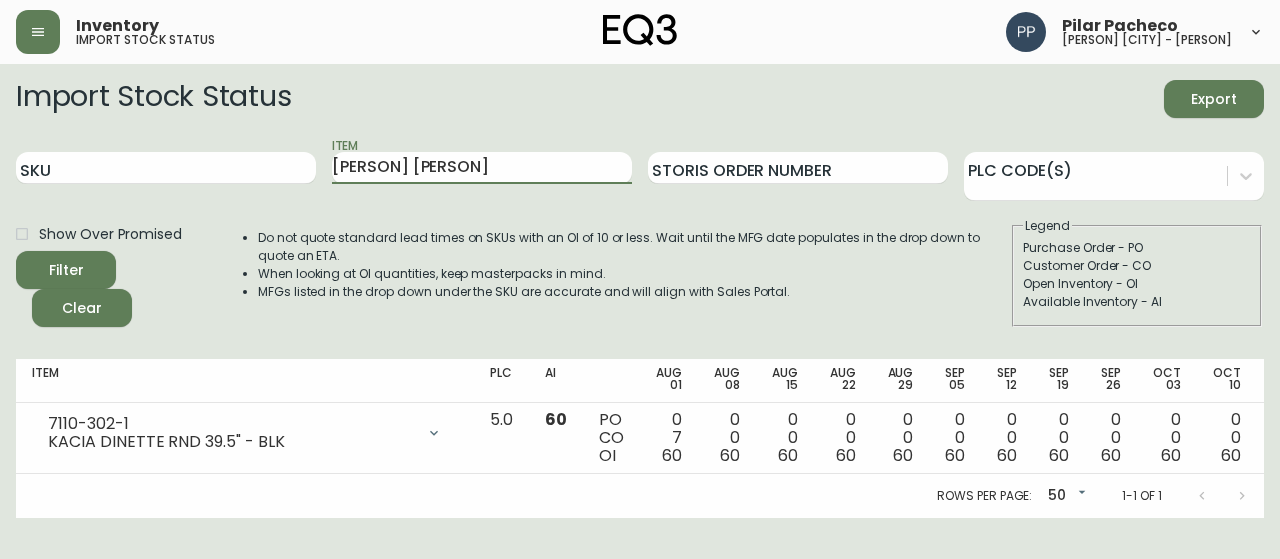type on "[PERSON] [PERSON]" 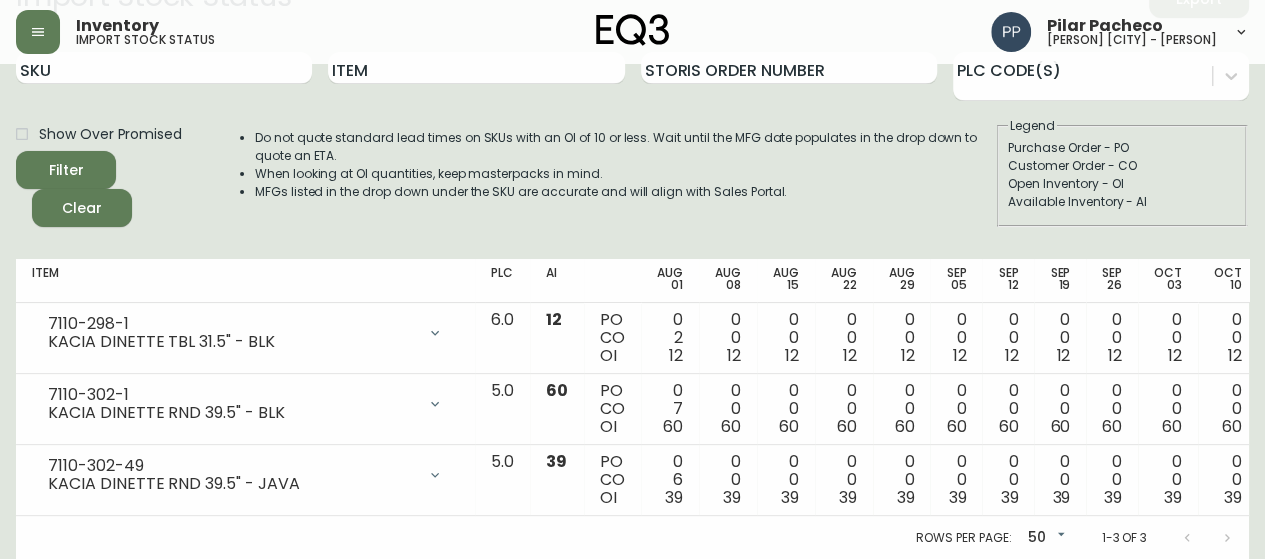 scroll, scrollTop: 0, scrollLeft: 0, axis: both 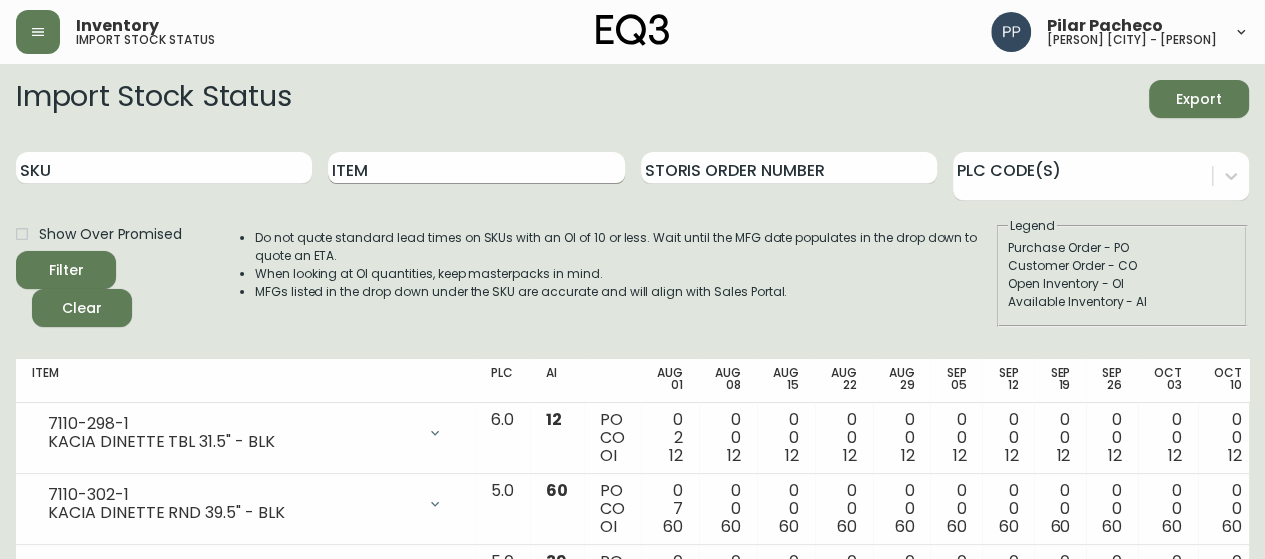 click on "Item" at bounding box center [476, 168] 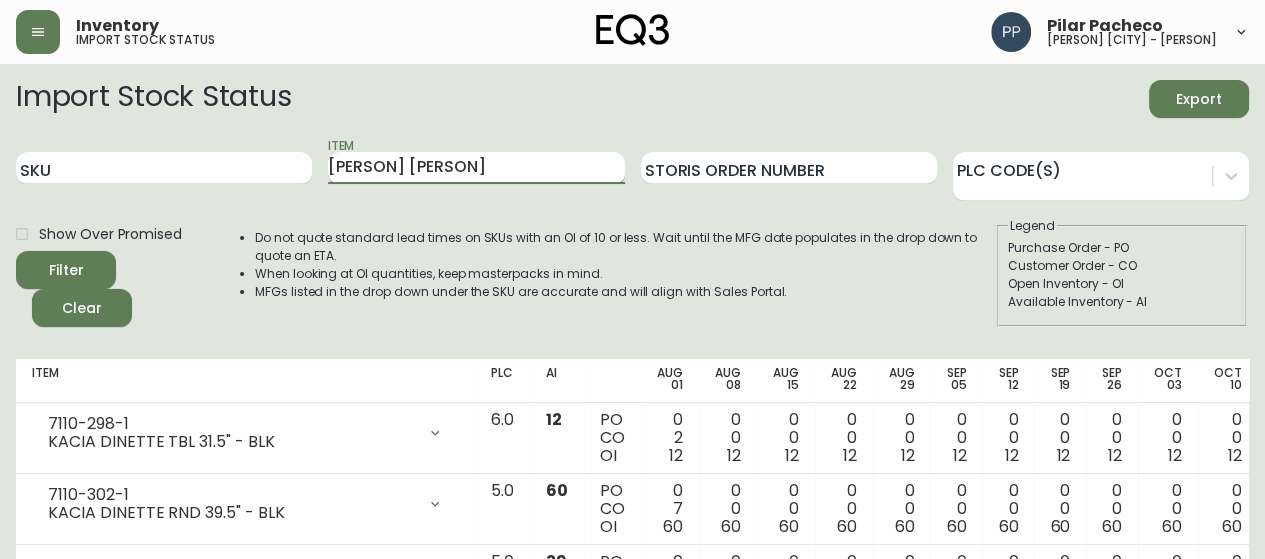 click on "Filter" at bounding box center [66, 270] 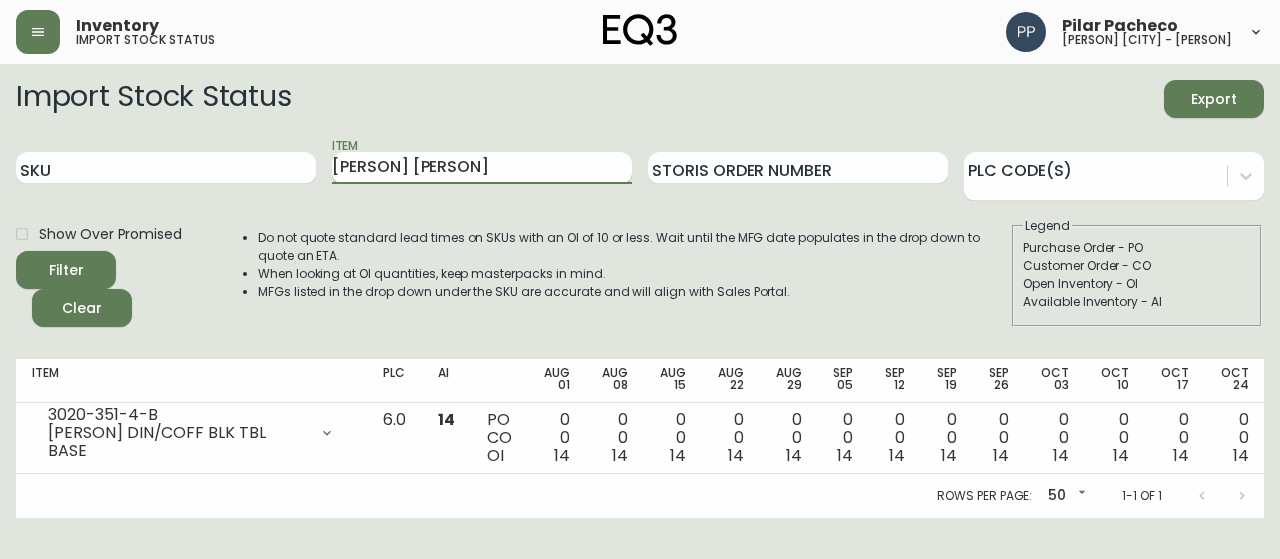click on "Filter" at bounding box center [66, 270] 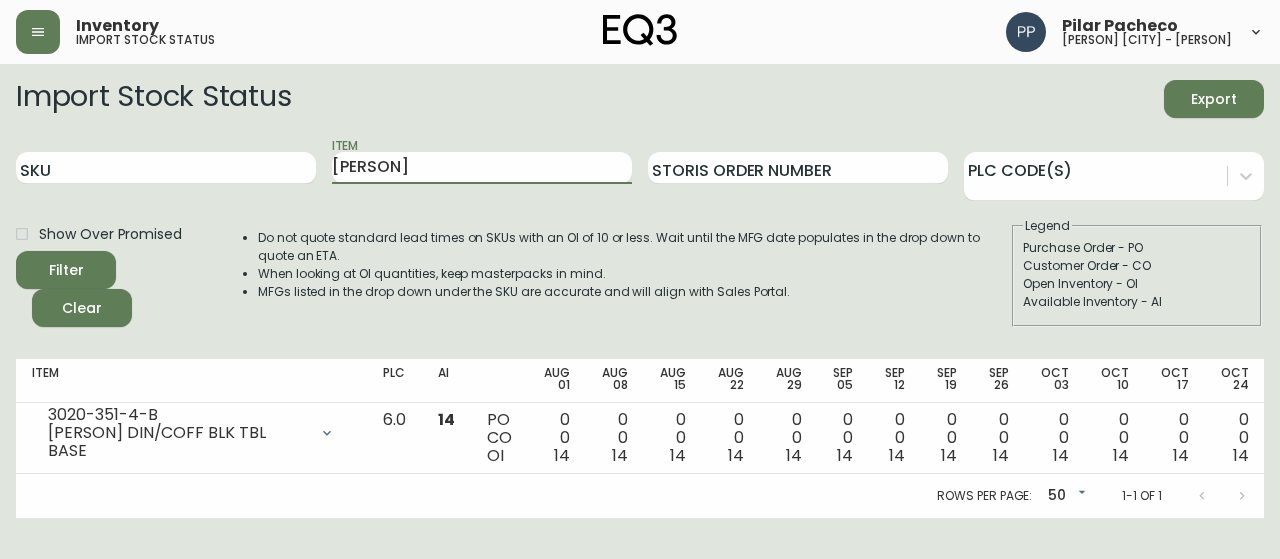 type on "[PERSON]" 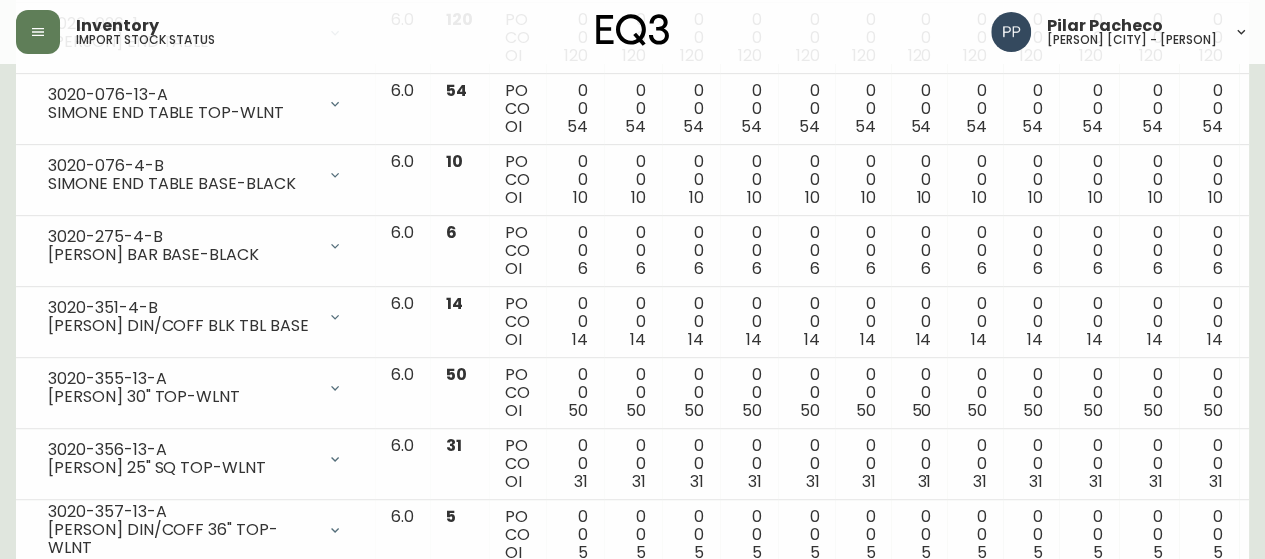 scroll, scrollTop: 0, scrollLeft: 0, axis: both 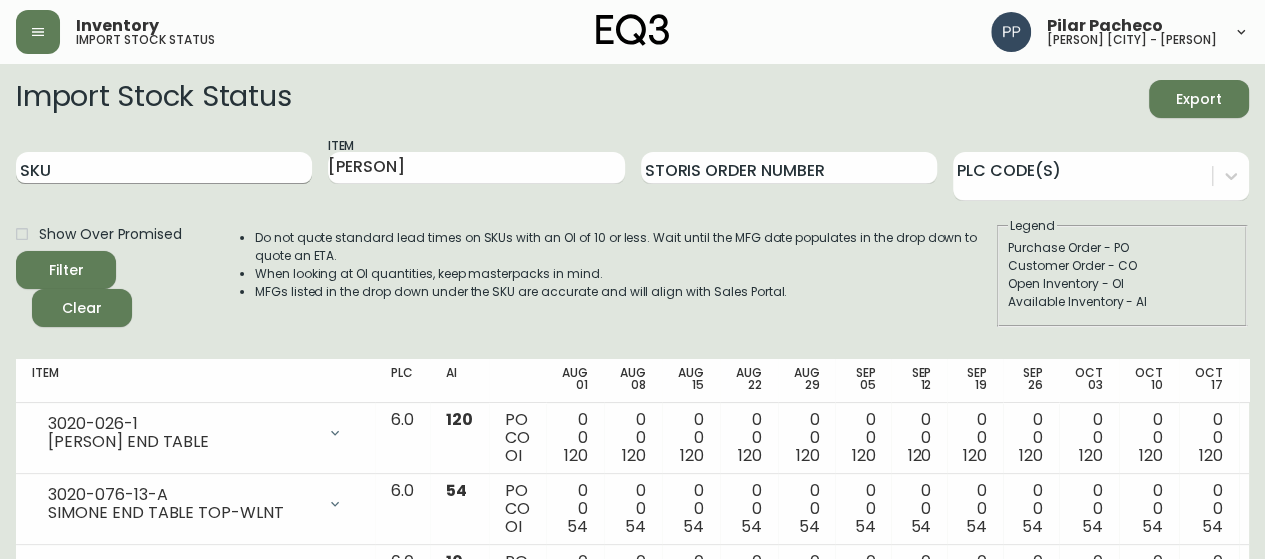 drag, startPoint x: 434, startPoint y: 171, endPoint x: 240, endPoint y: 167, distance: 194.04123 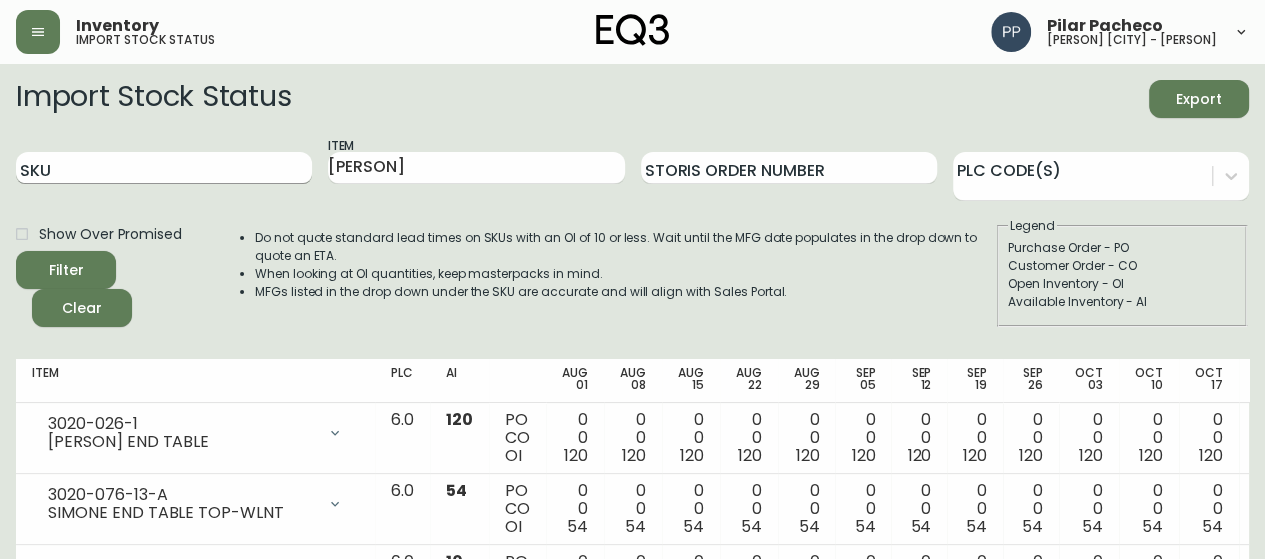 click on "SKU Item [PERSON] Storis Order Number PLC Code(s)" at bounding box center [632, 168] 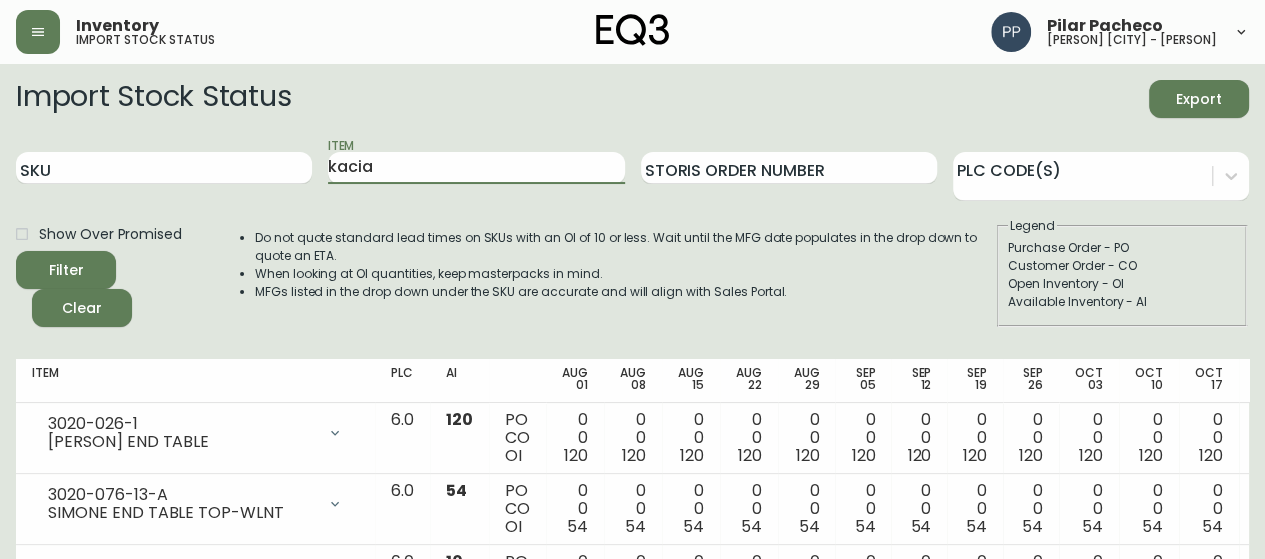 type on "kacia" 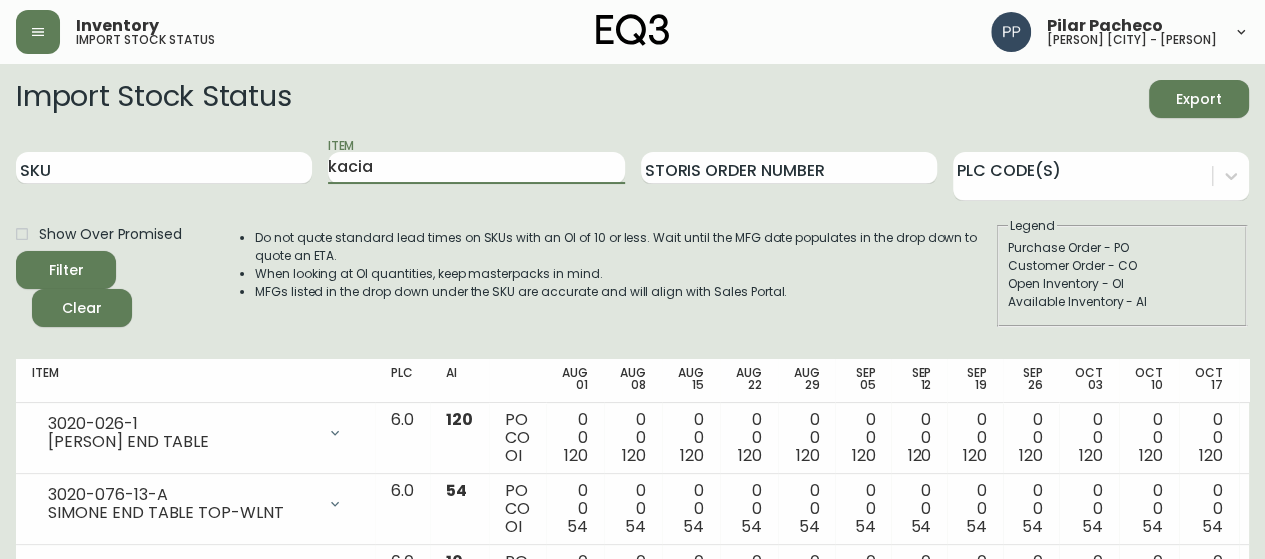 click on "Filter" at bounding box center (66, 270) 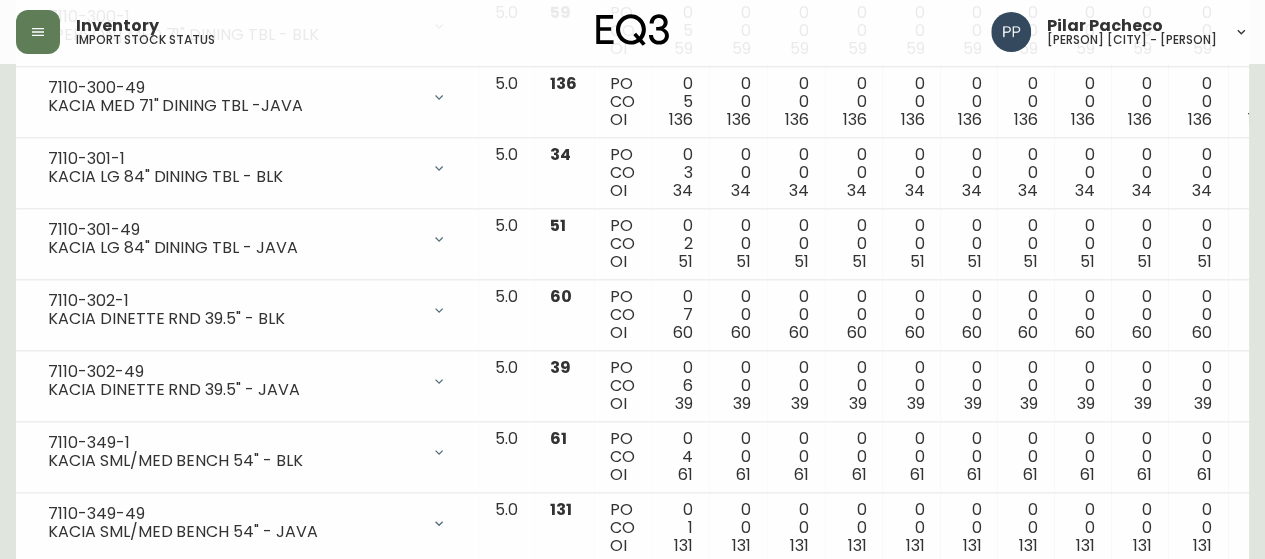 scroll, scrollTop: 1500, scrollLeft: 0, axis: vertical 